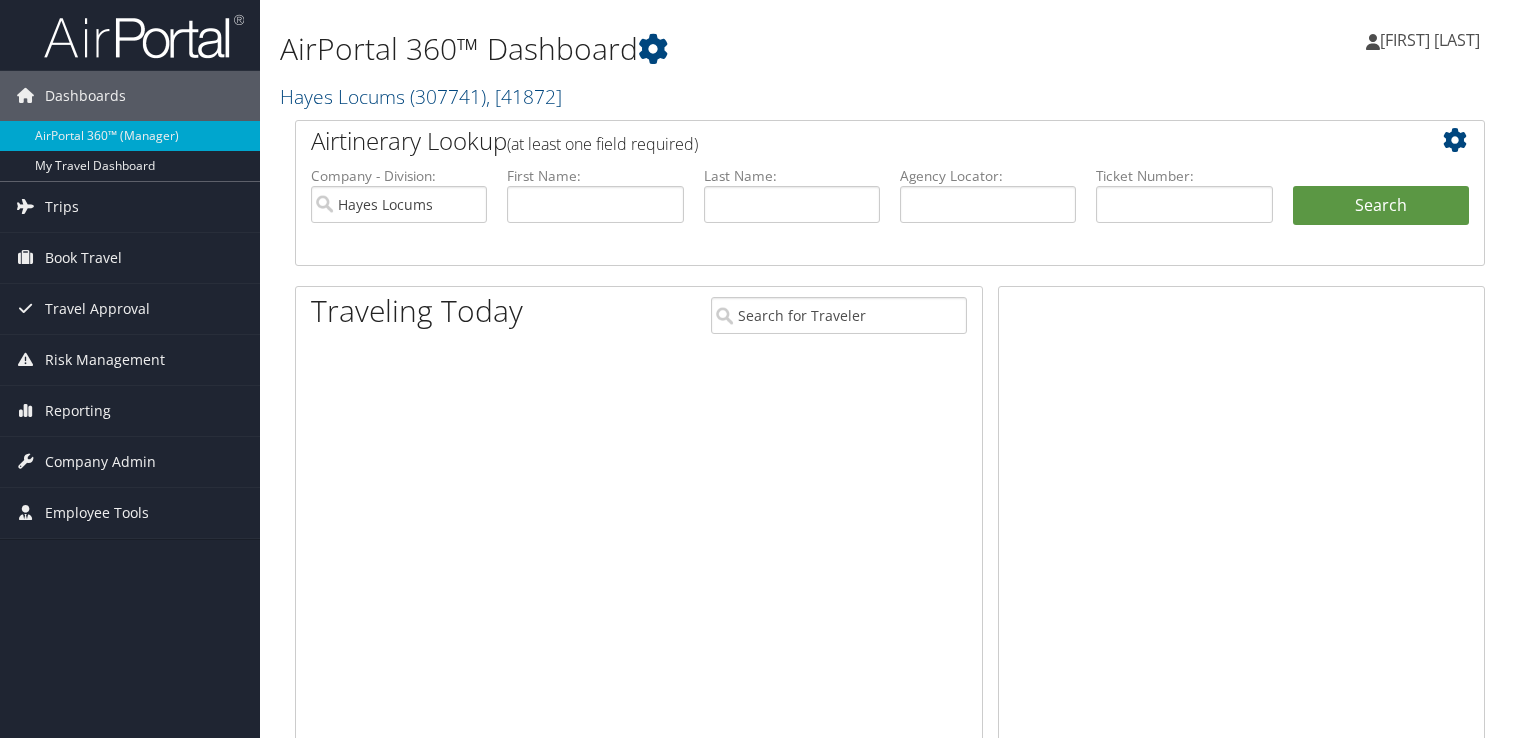 scroll, scrollTop: 0, scrollLeft: 0, axis: both 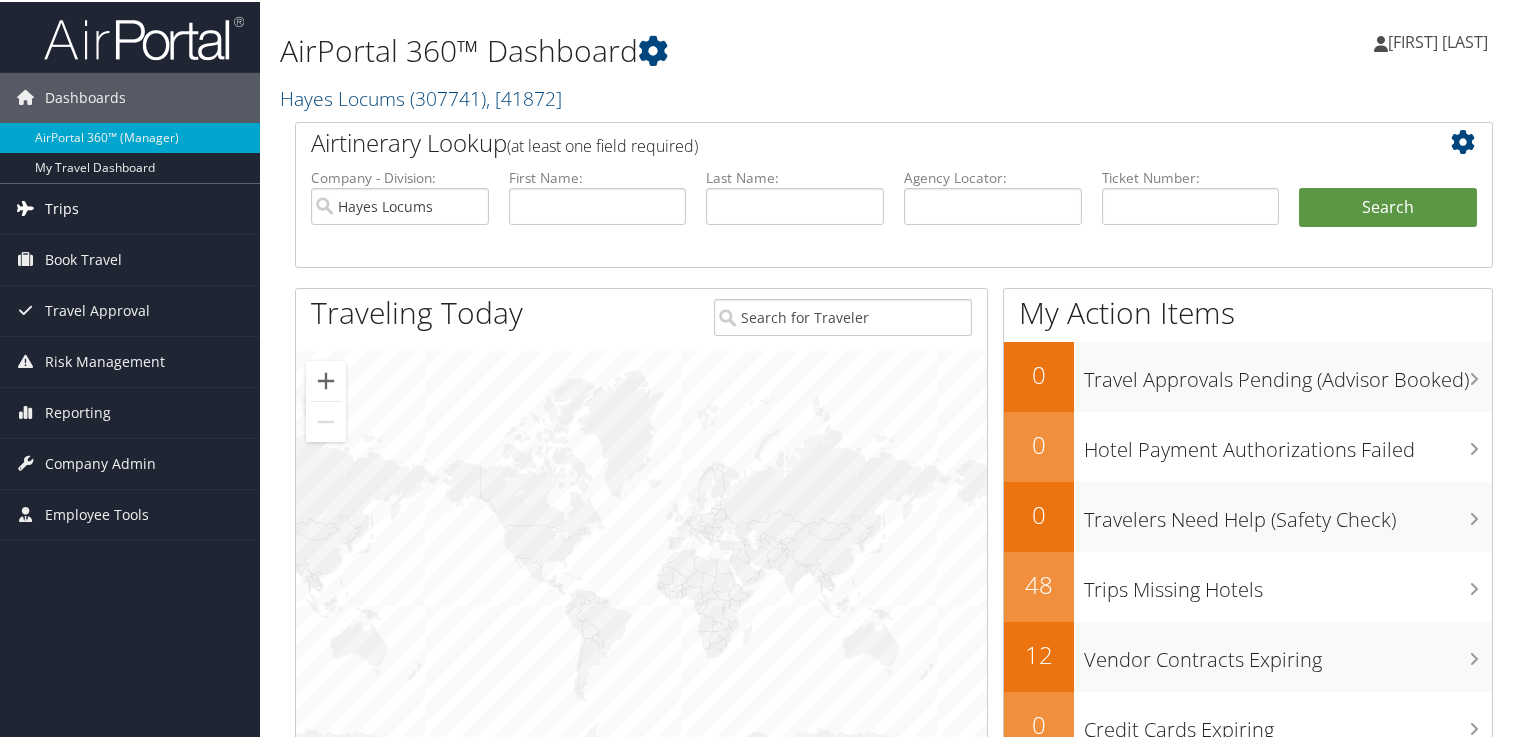 click on "Trips" at bounding box center (130, 207) 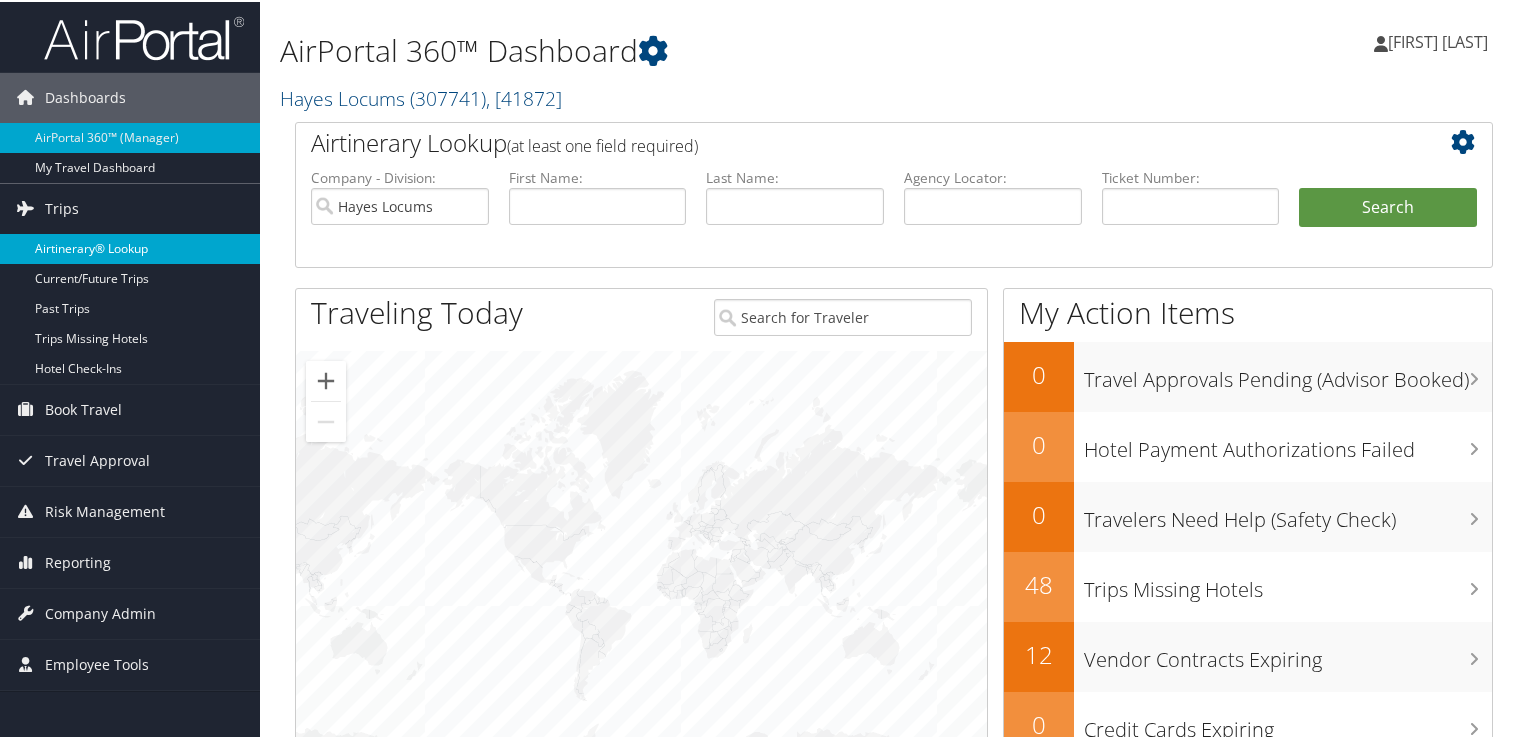 click on "Airtinerary® Lookup" at bounding box center (130, 247) 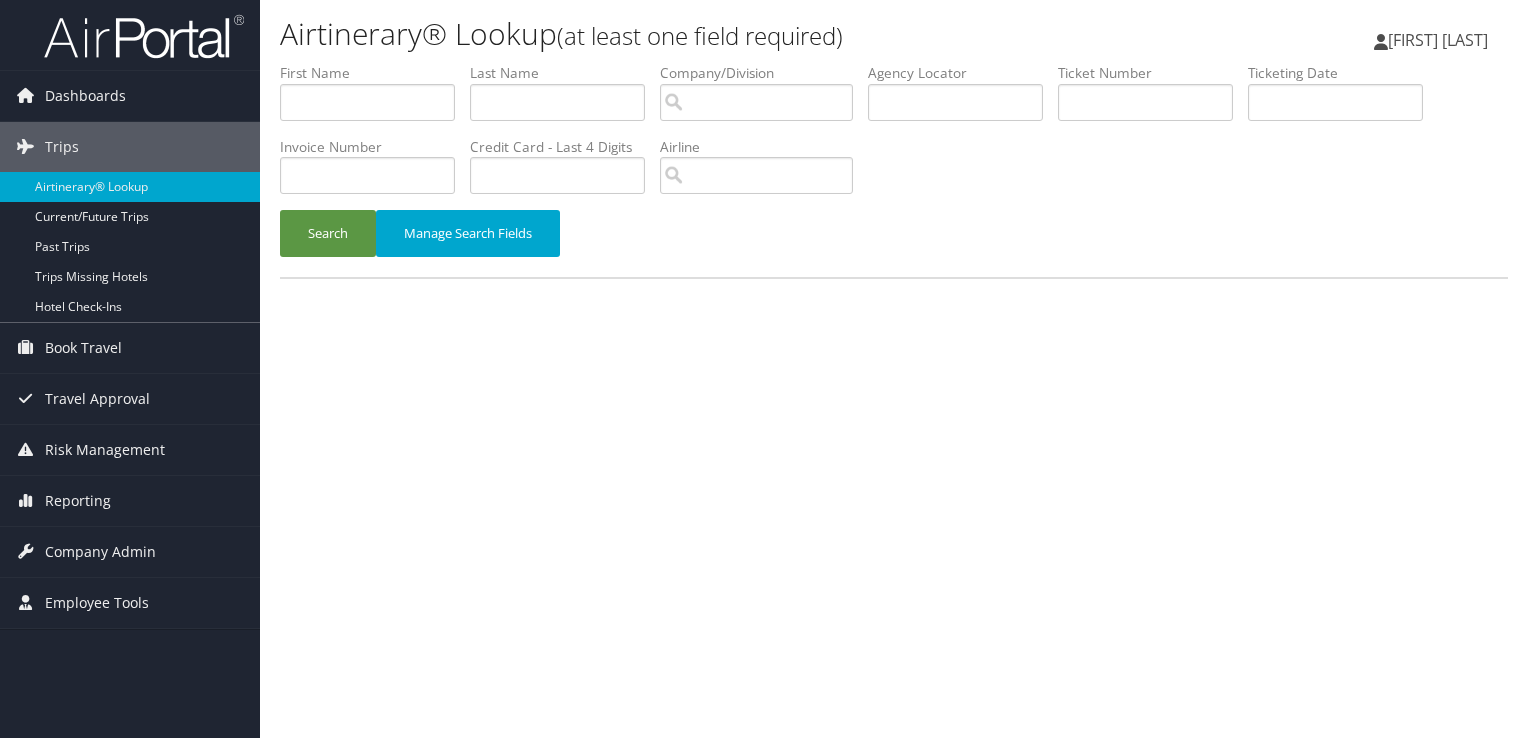 scroll, scrollTop: 0, scrollLeft: 0, axis: both 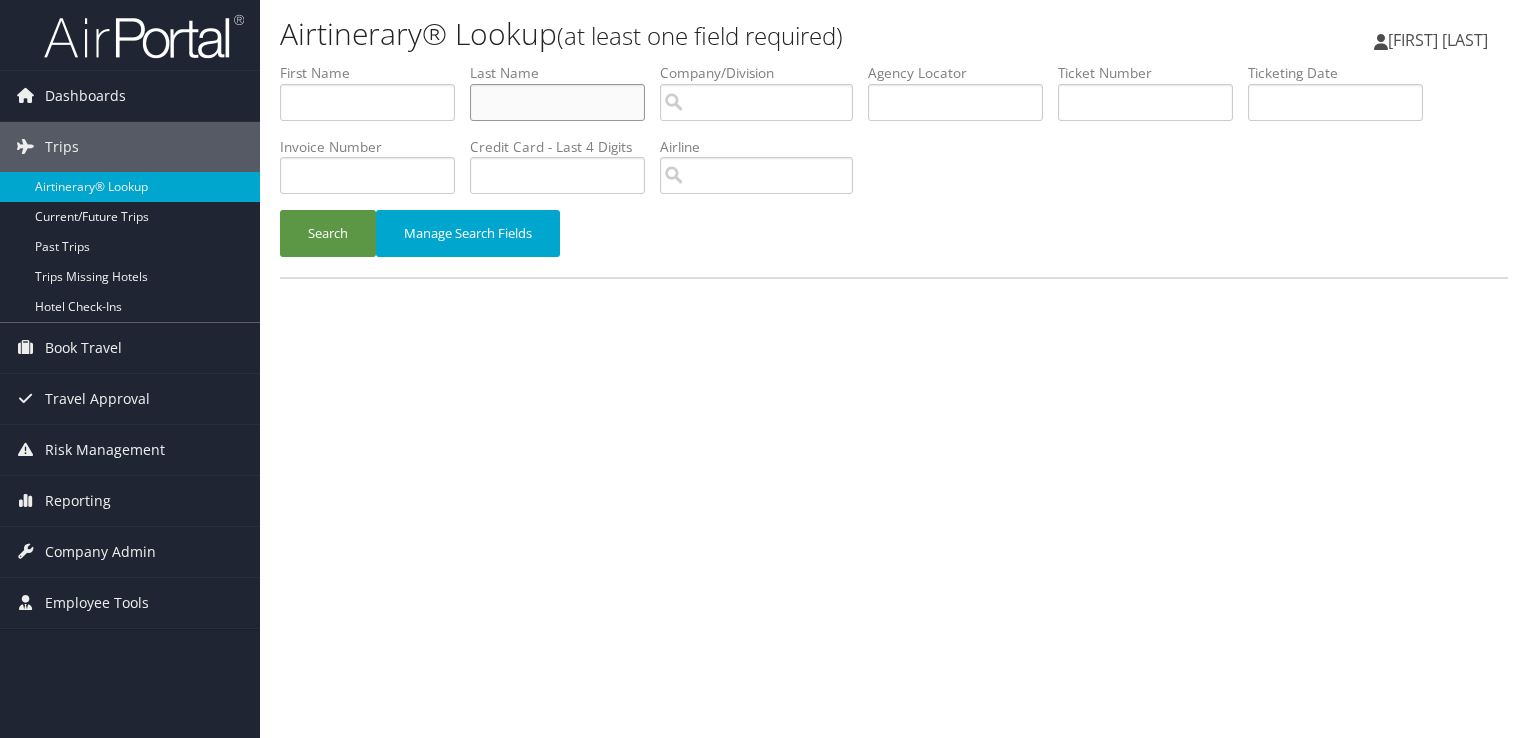 click at bounding box center (557, 102) 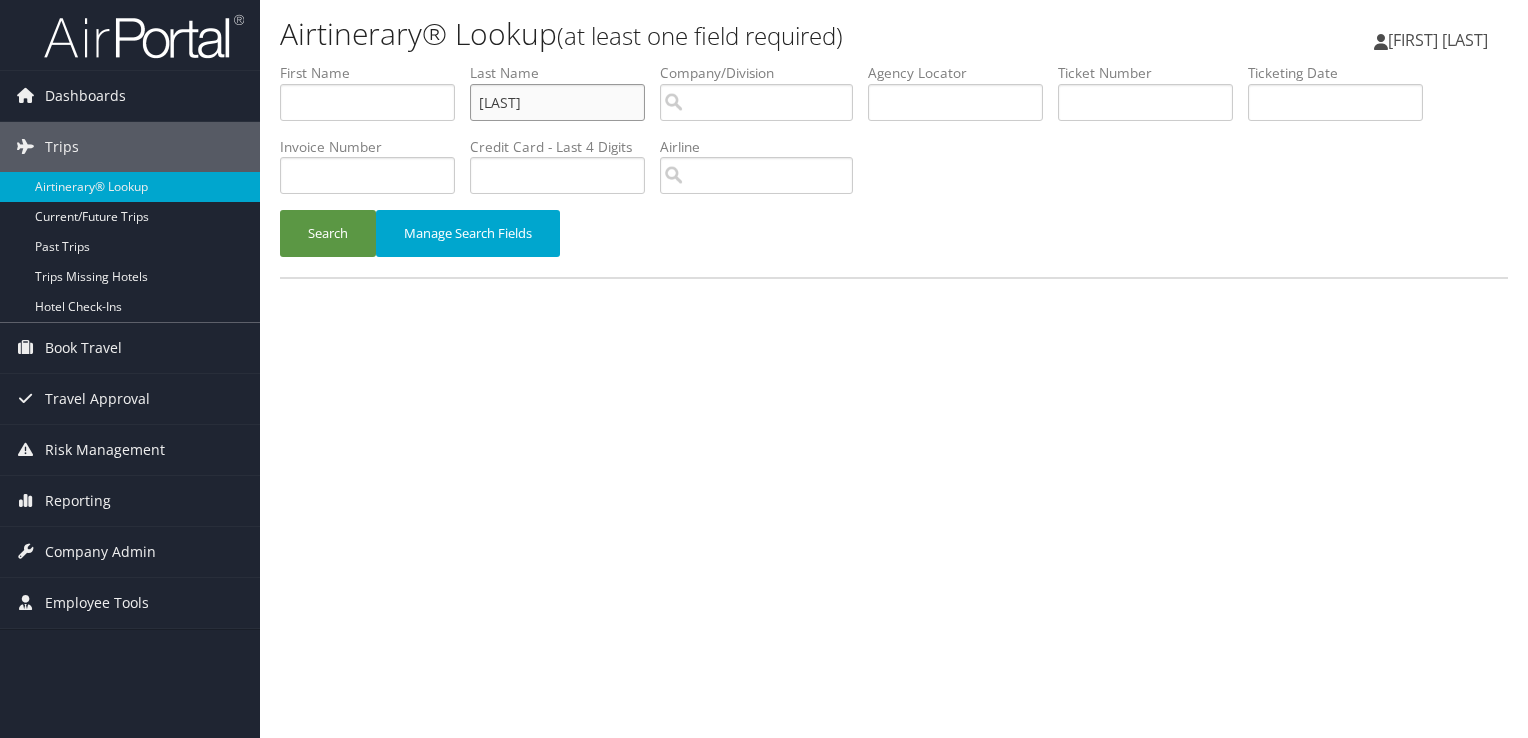 type on "cottrell" 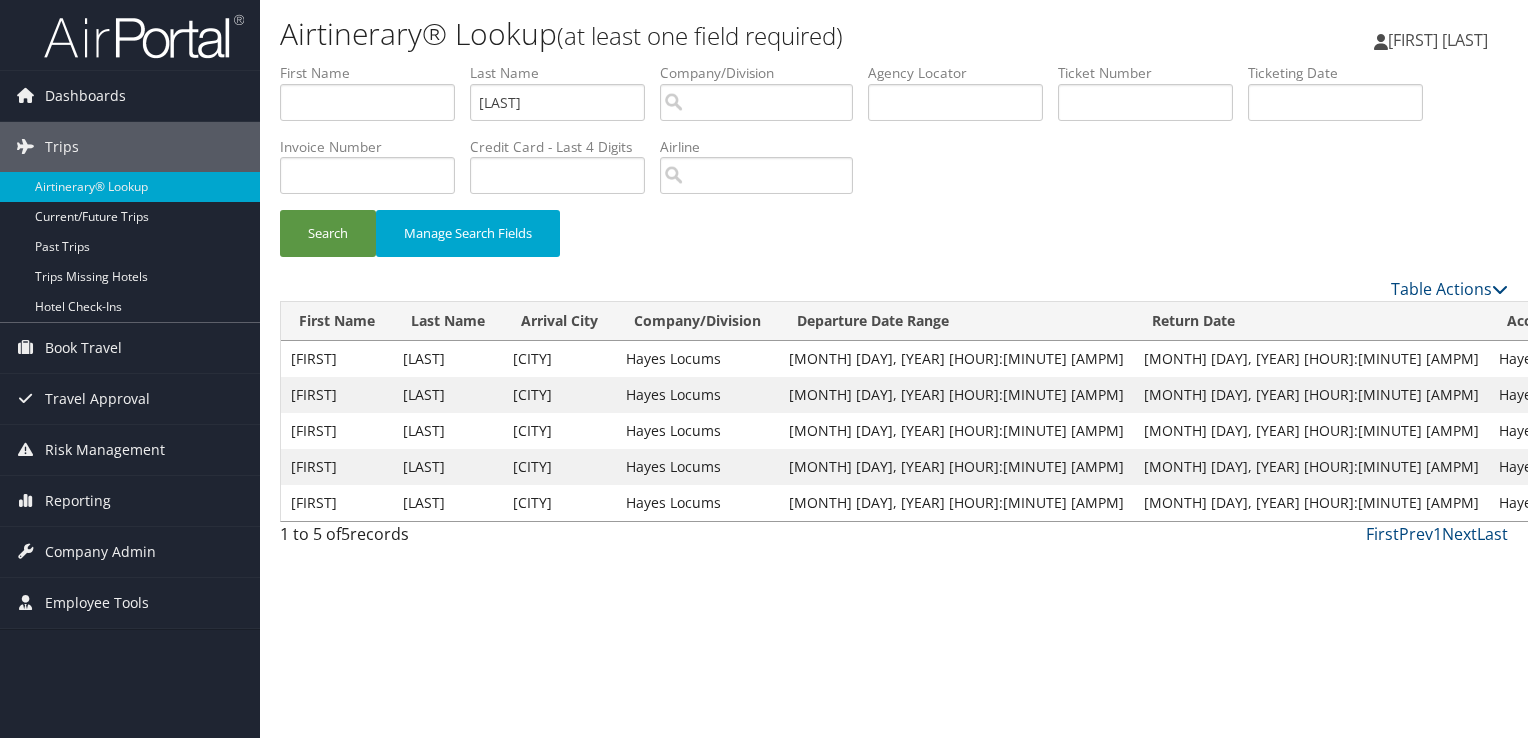 click on "View" at bounding box center [1772, 358] 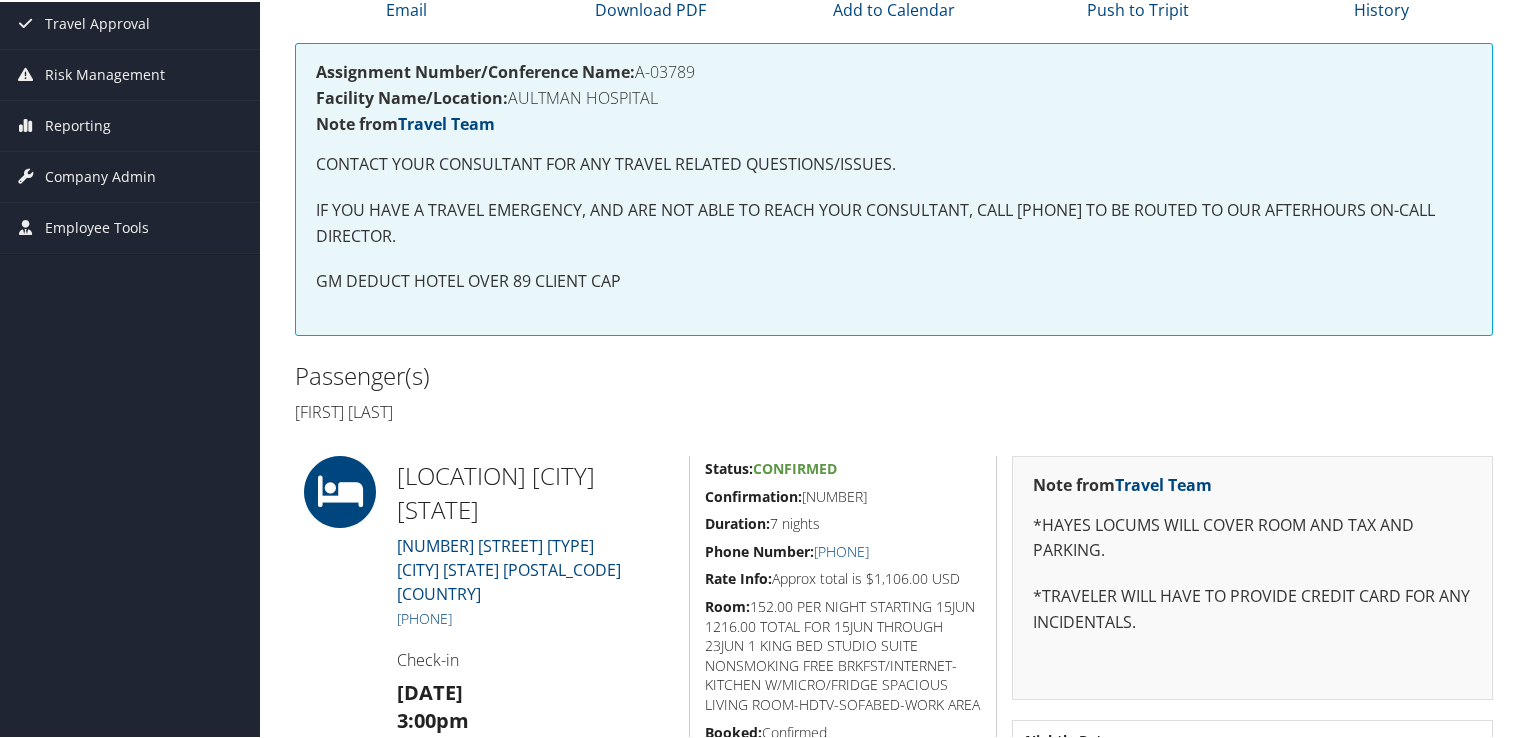 scroll, scrollTop: 0, scrollLeft: 0, axis: both 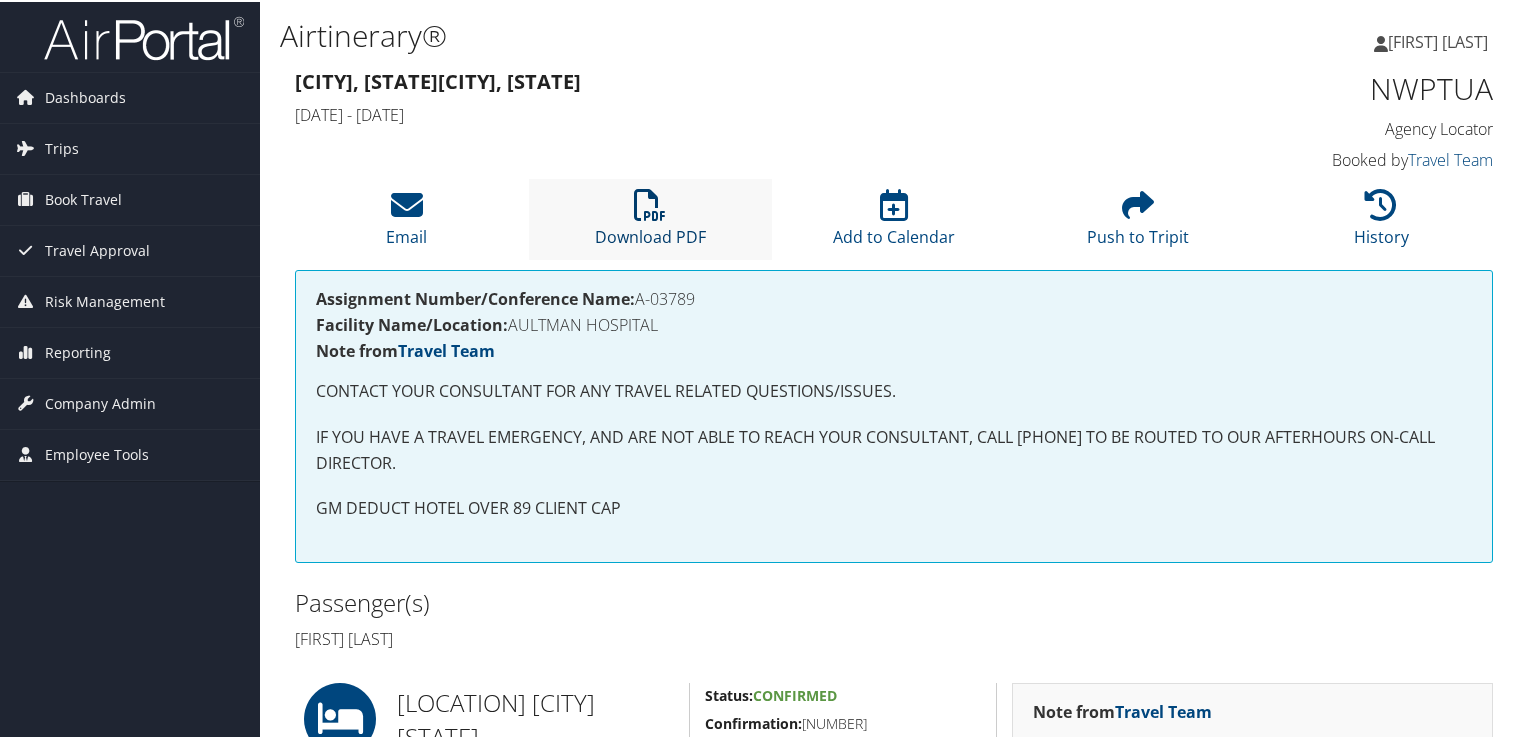 click at bounding box center [650, 203] 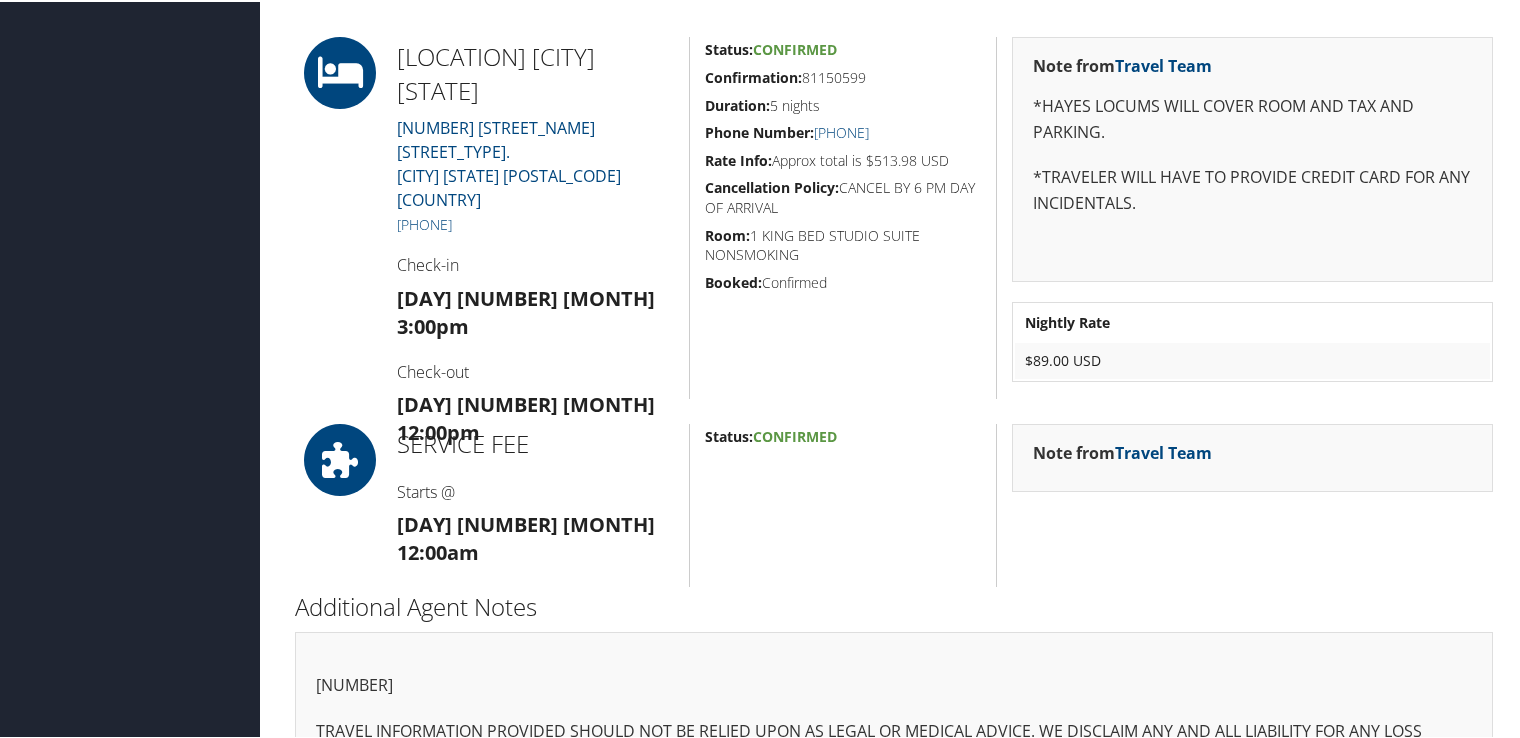 scroll, scrollTop: 669, scrollLeft: 0, axis: vertical 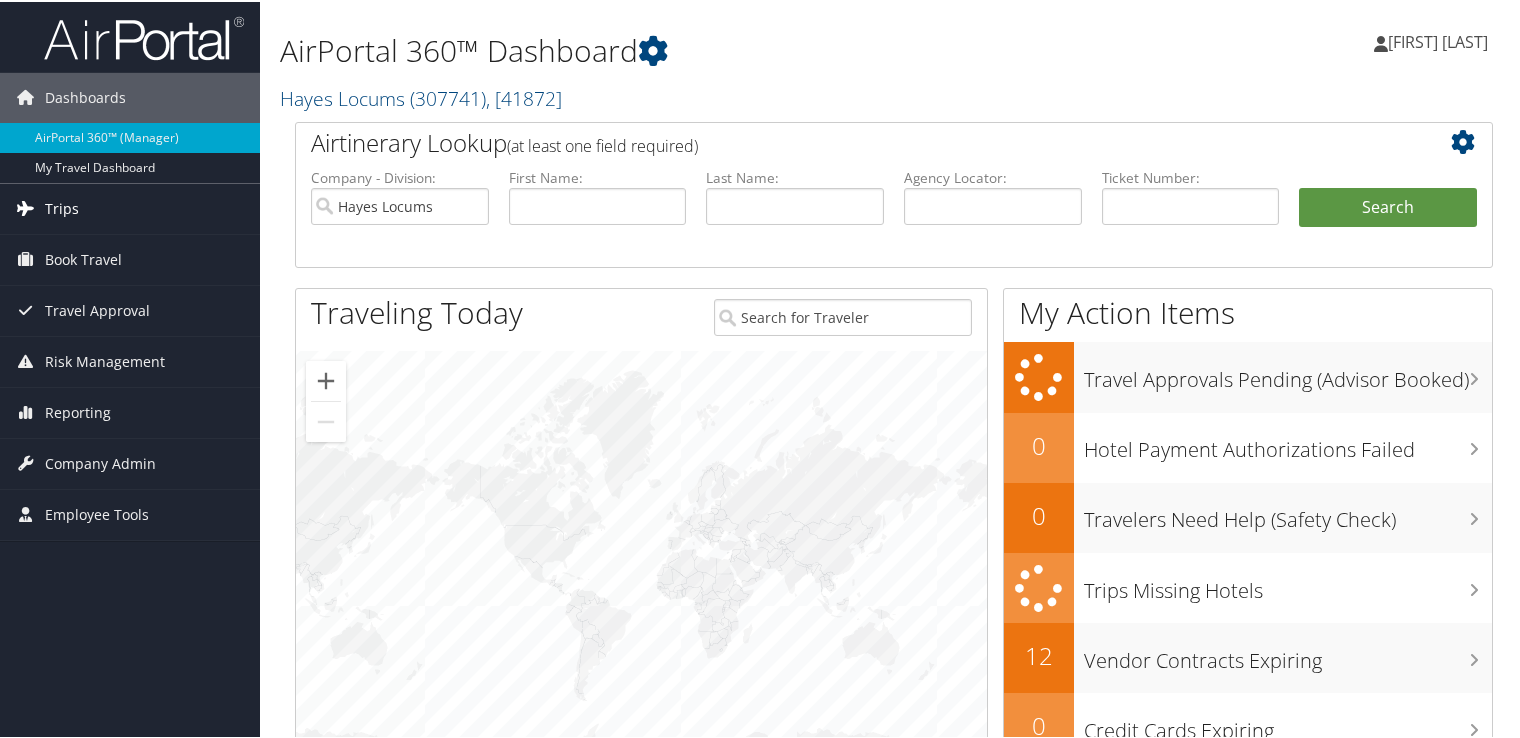 click on "Trips" at bounding box center [130, 207] 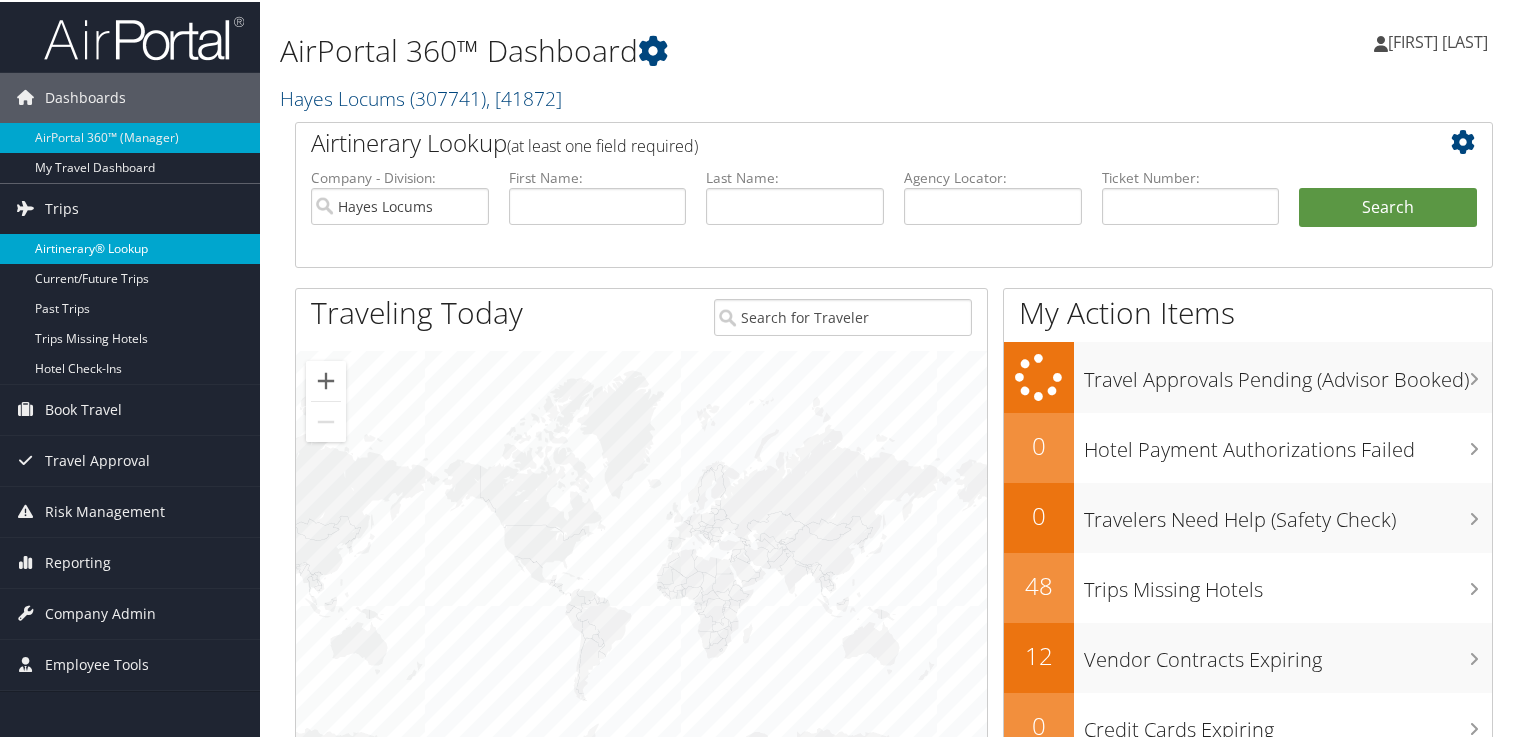 click on "Airtinerary® Lookup" at bounding box center (130, 247) 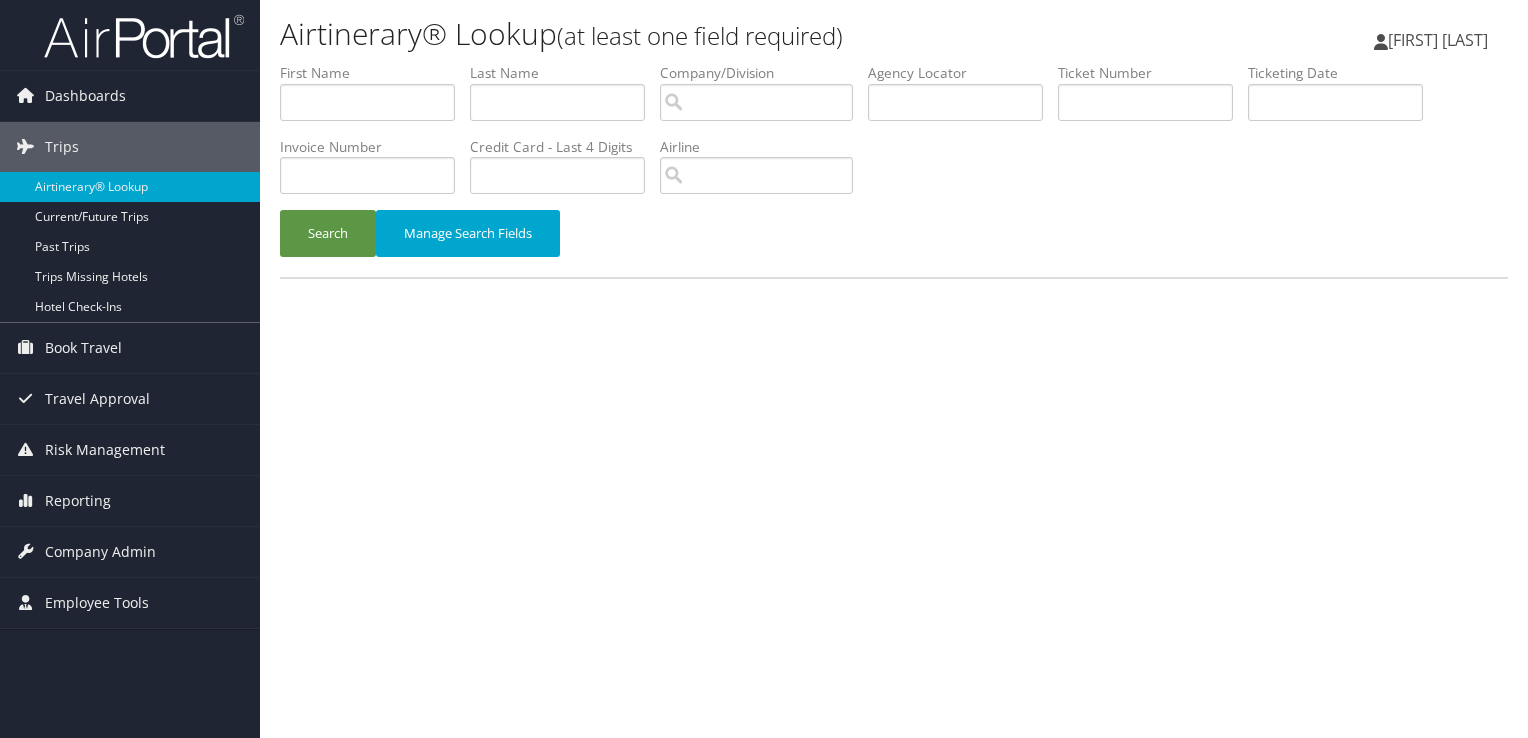 scroll, scrollTop: 0, scrollLeft: 0, axis: both 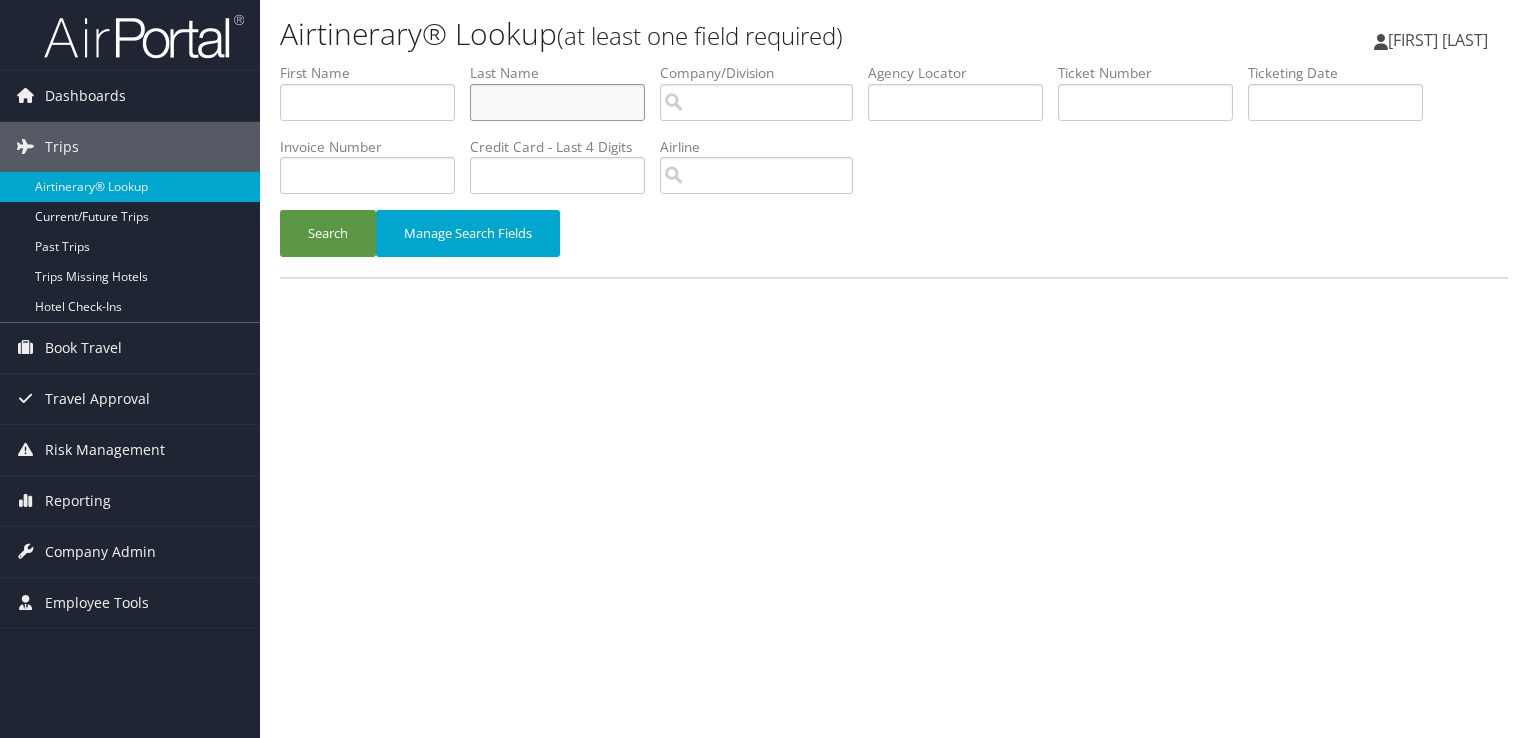 click at bounding box center [557, 102] 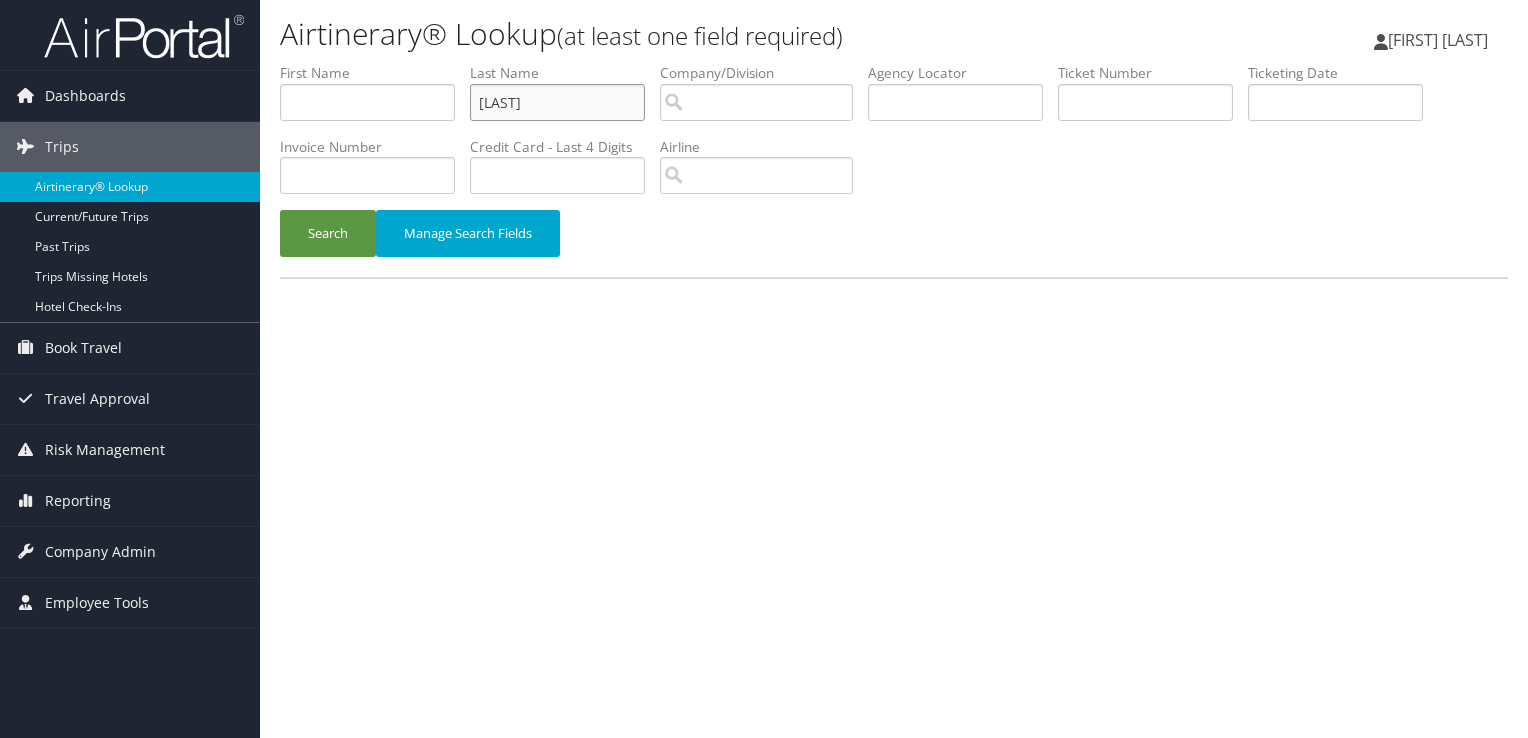 type on "[LAST]" 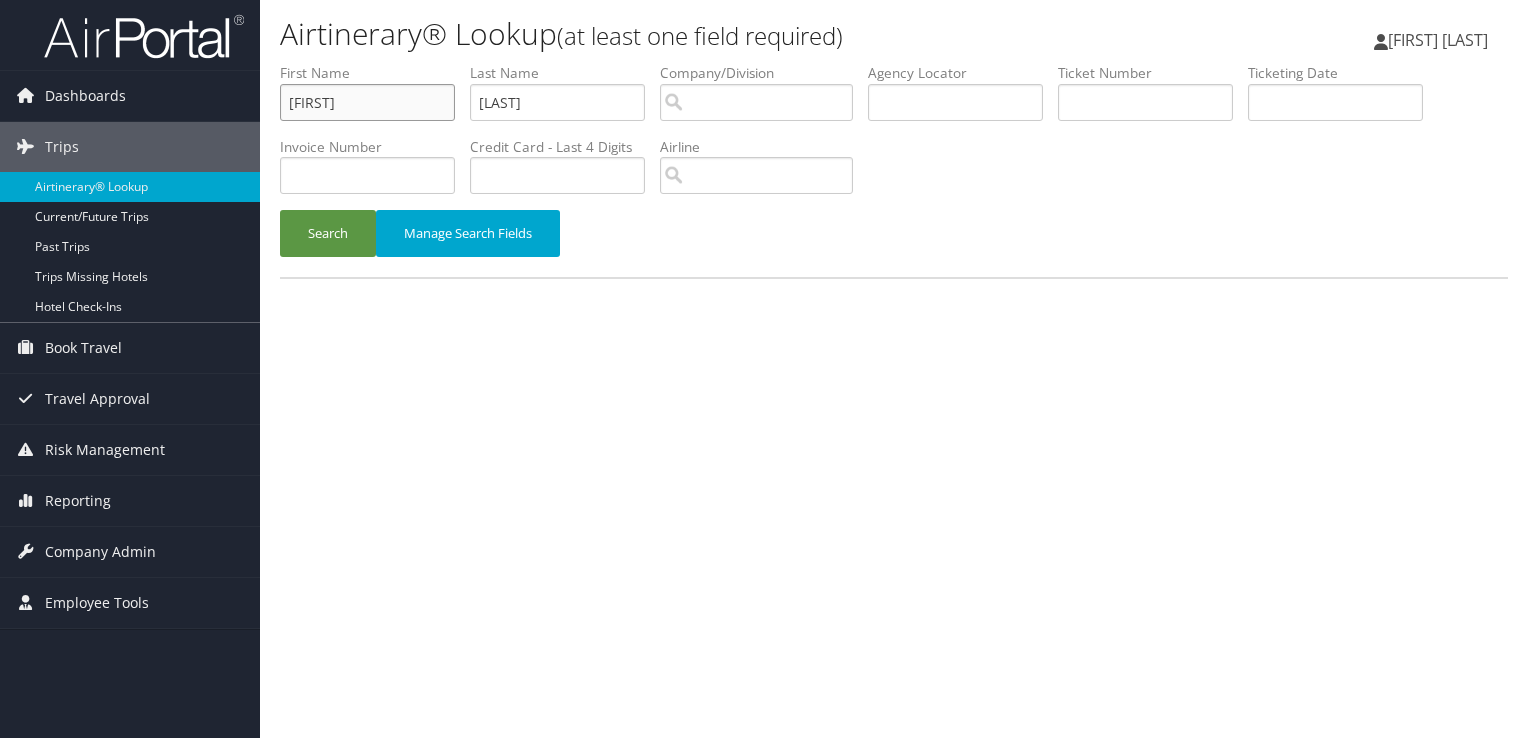 type on "janna" 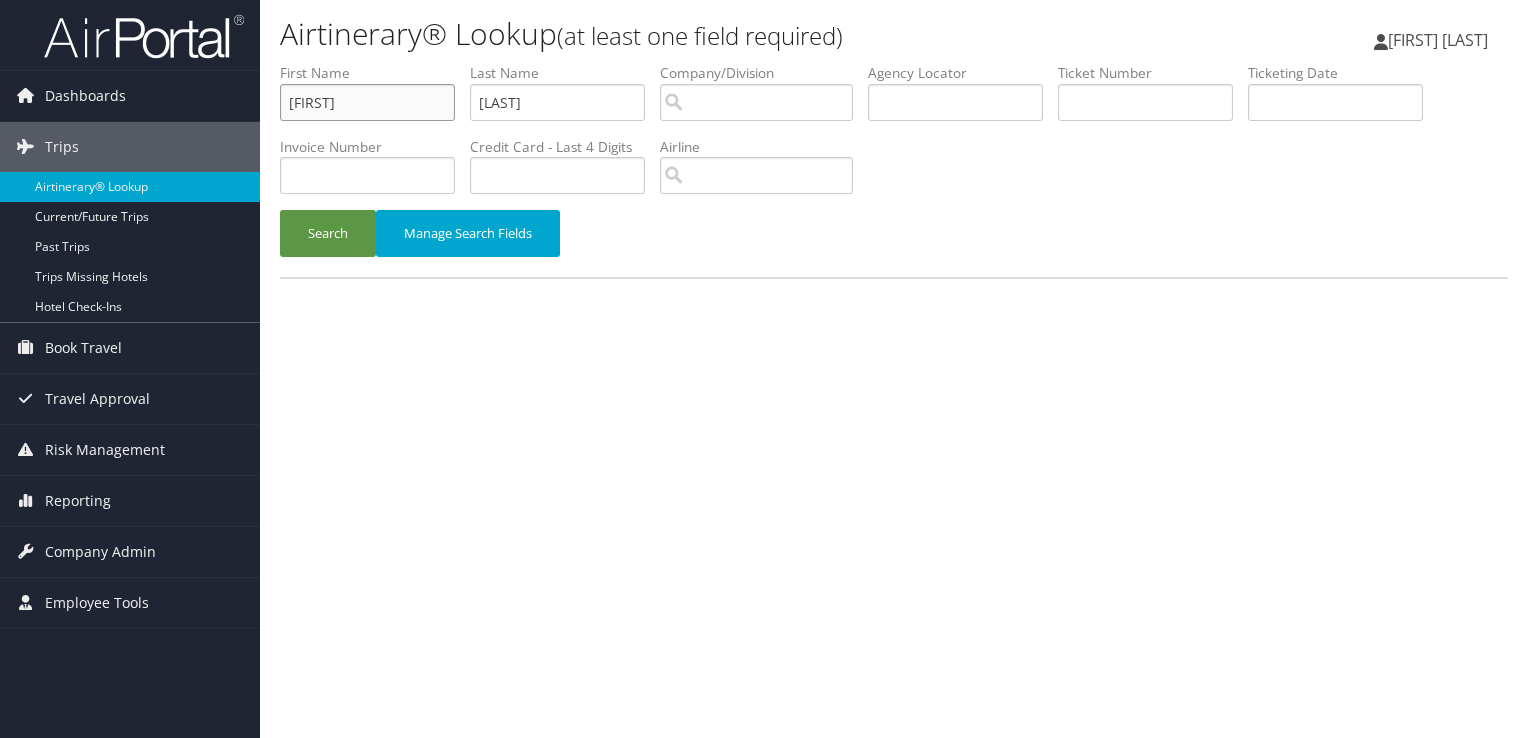 click on "Search" at bounding box center [328, 233] 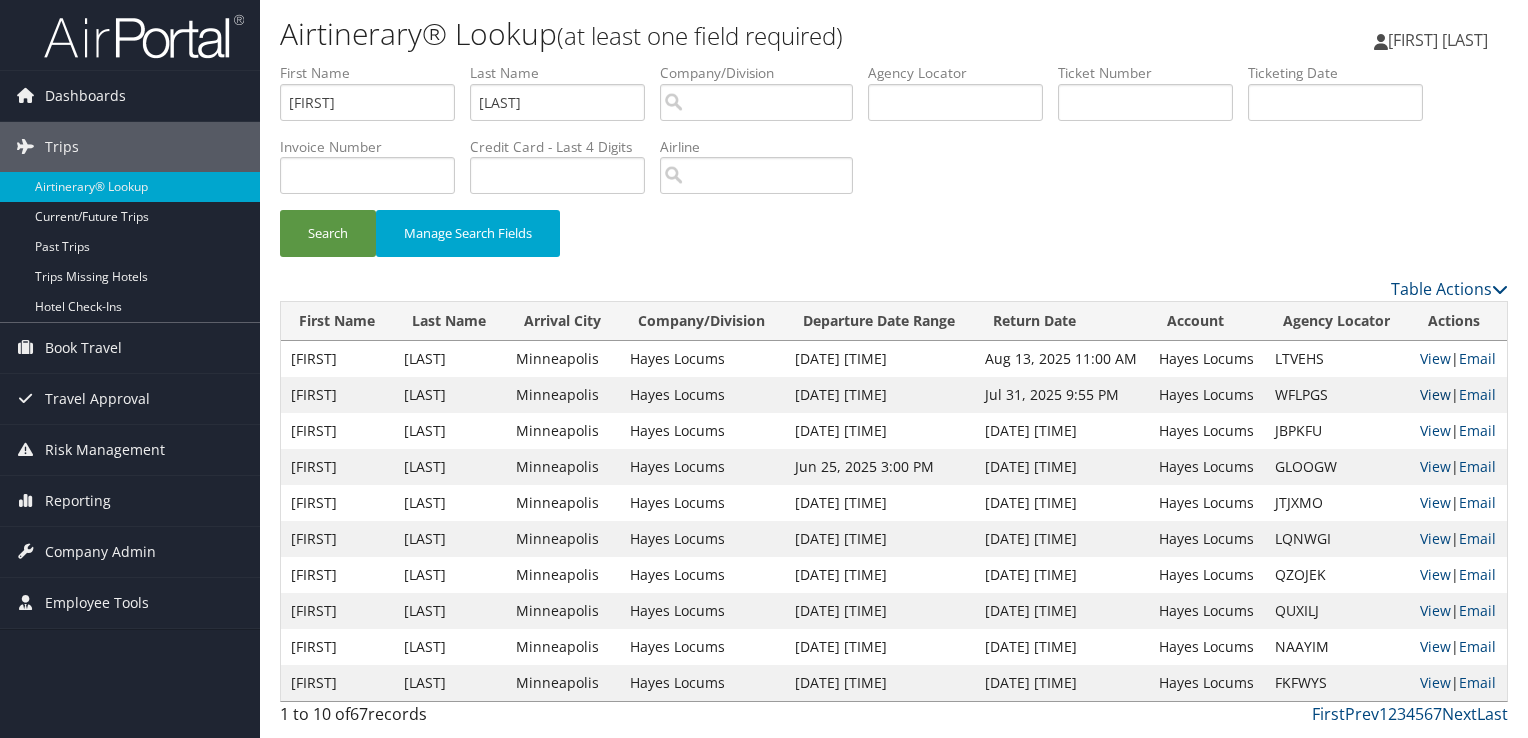 click on "View" at bounding box center [1435, 394] 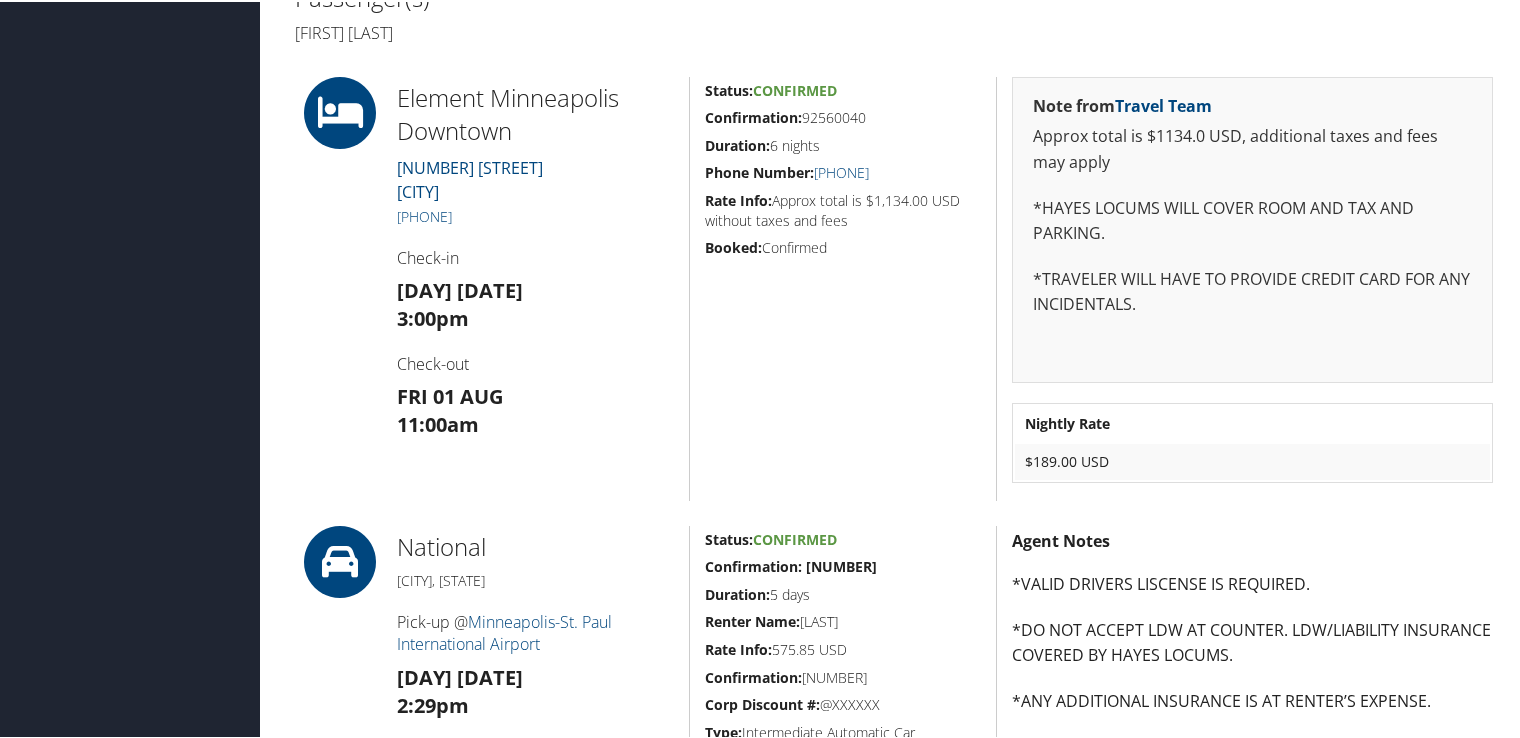 scroll, scrollTop: 541, scrollLeft: 0, axis: vertical 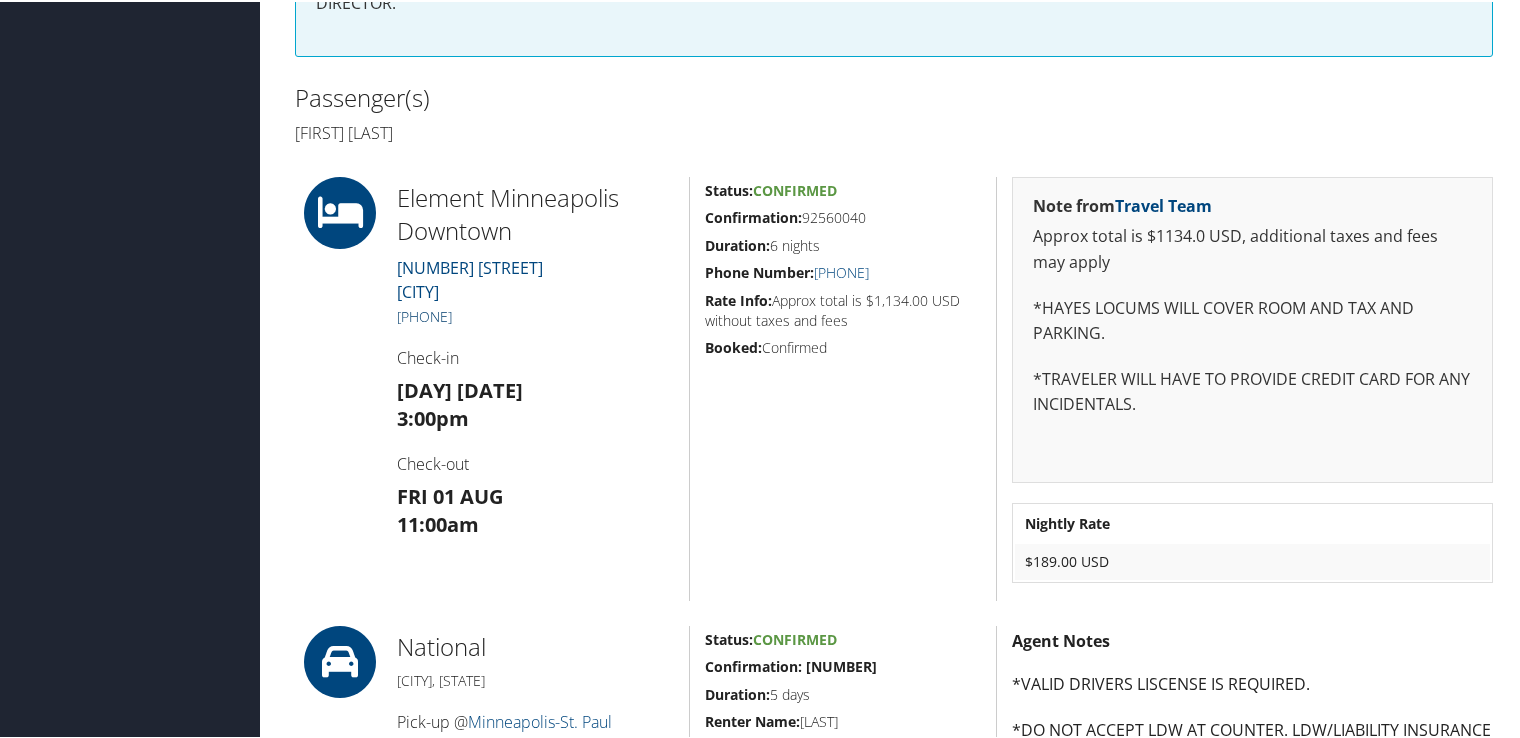 click on "[PHONE]" at bounding box center [424, 314] 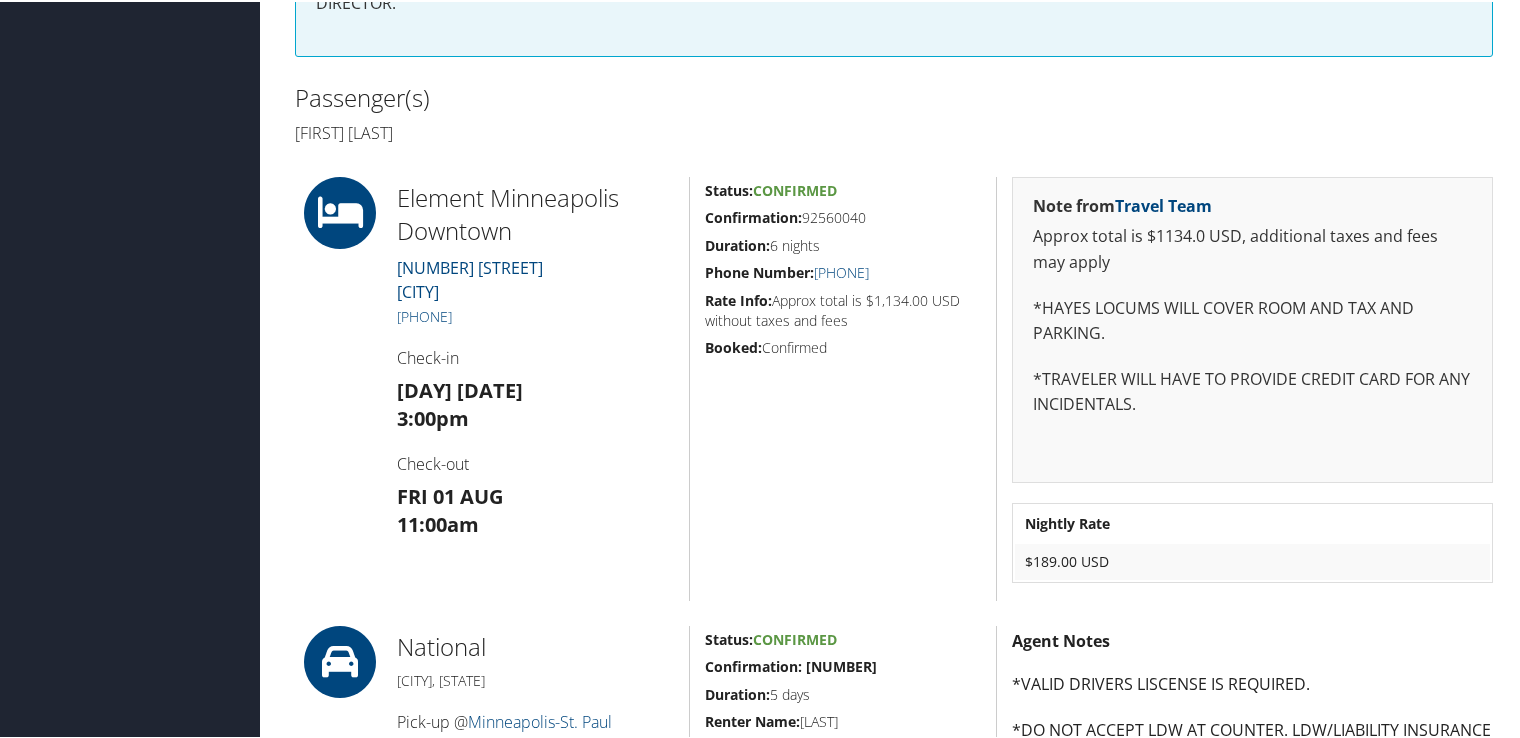 click on "Passenger(s)" at bounding box center [587, 96] 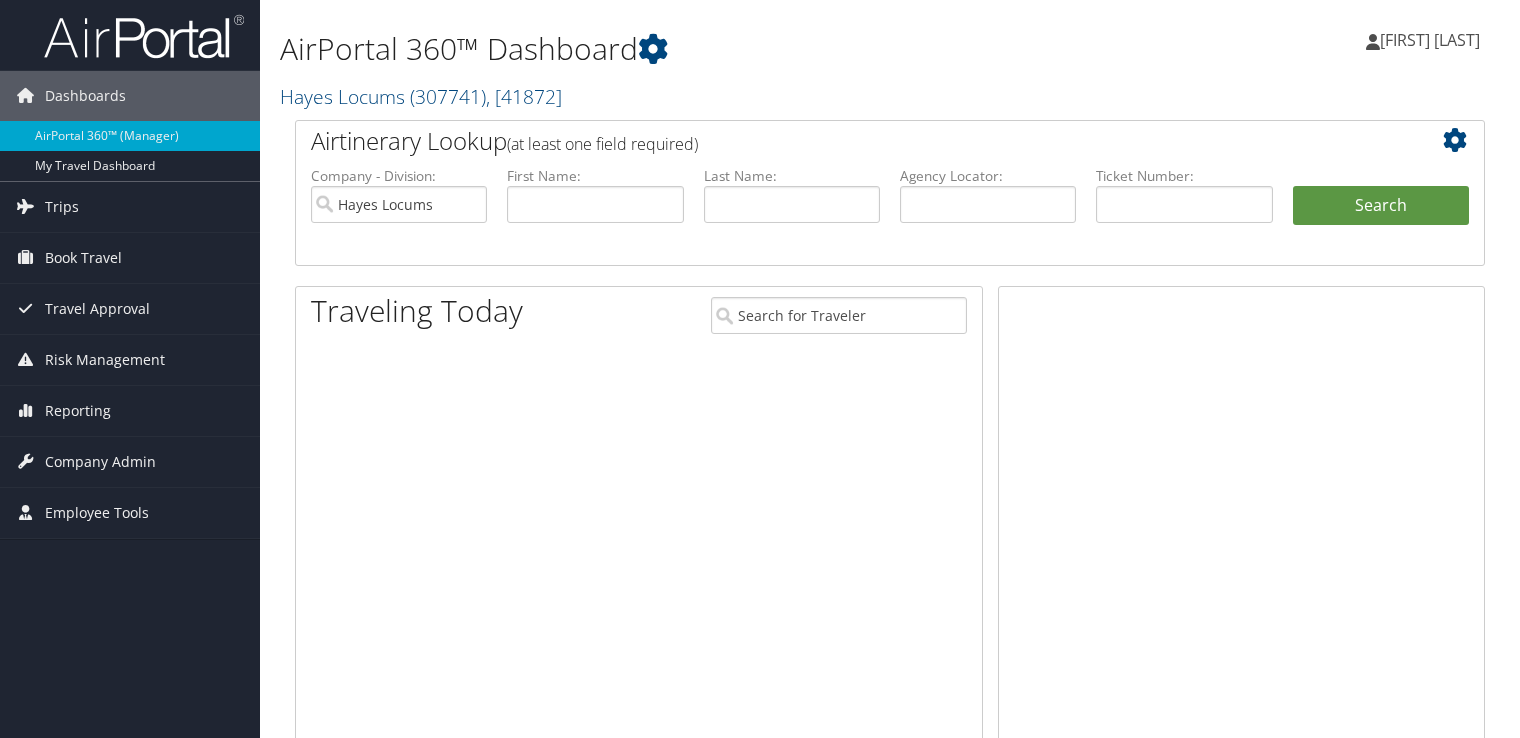 scroll, scrollTop: 0, scrollLeft: 0, axis: both 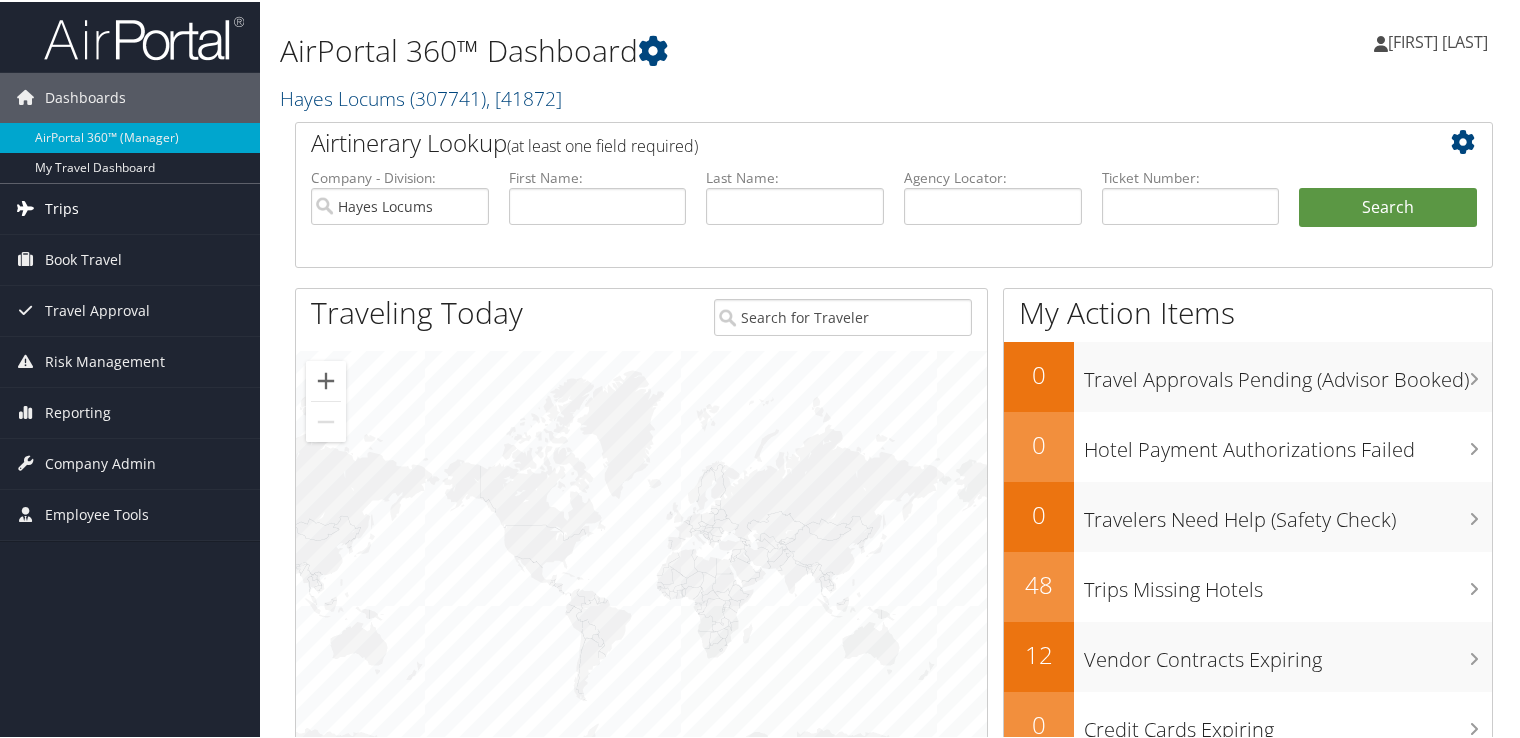 click on "Trips" at bounding box center (130, 207) 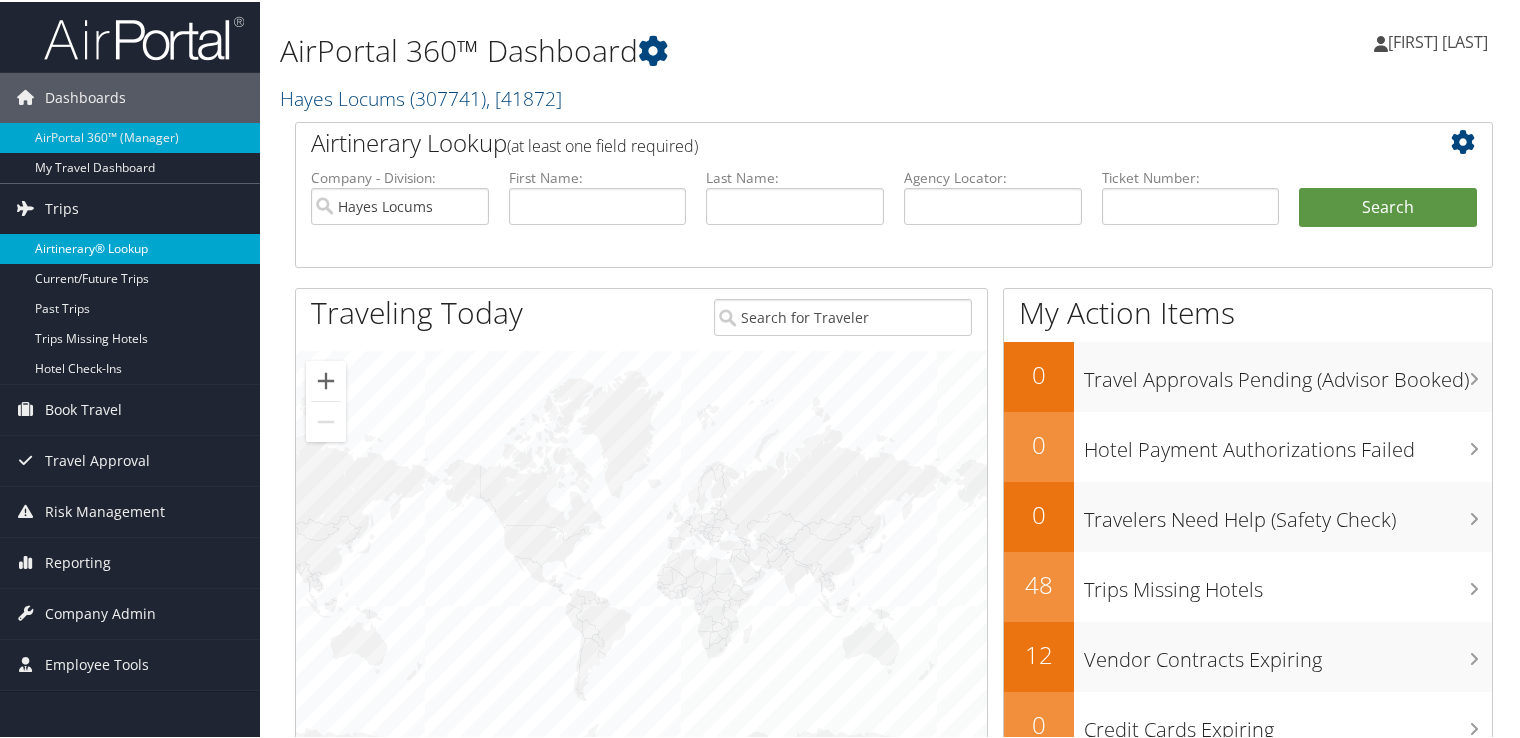 click on "Airtinerary® Lookup" at bounding box center (130, 247) 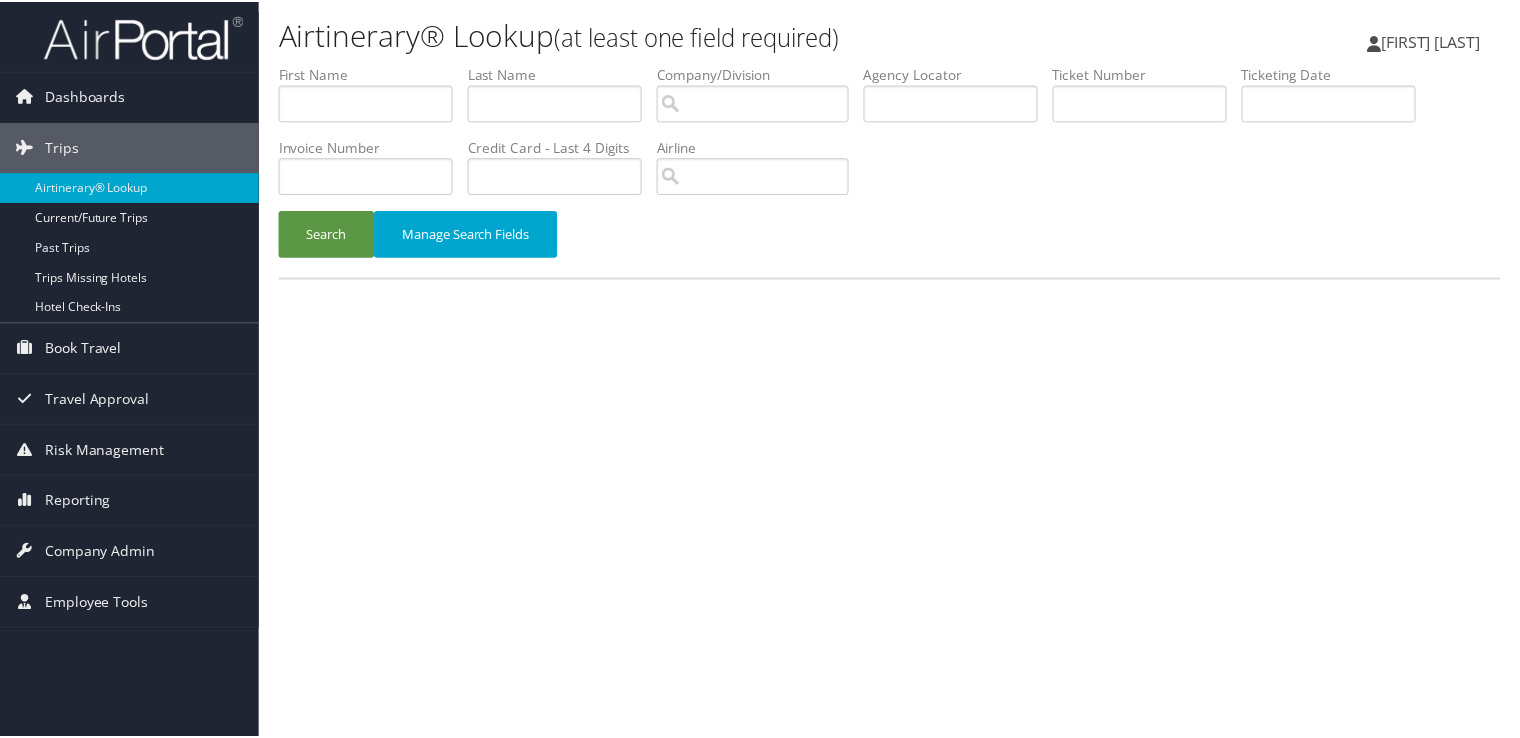 scroll, scrollTop: 0, scrollLeft: 0, axis: both 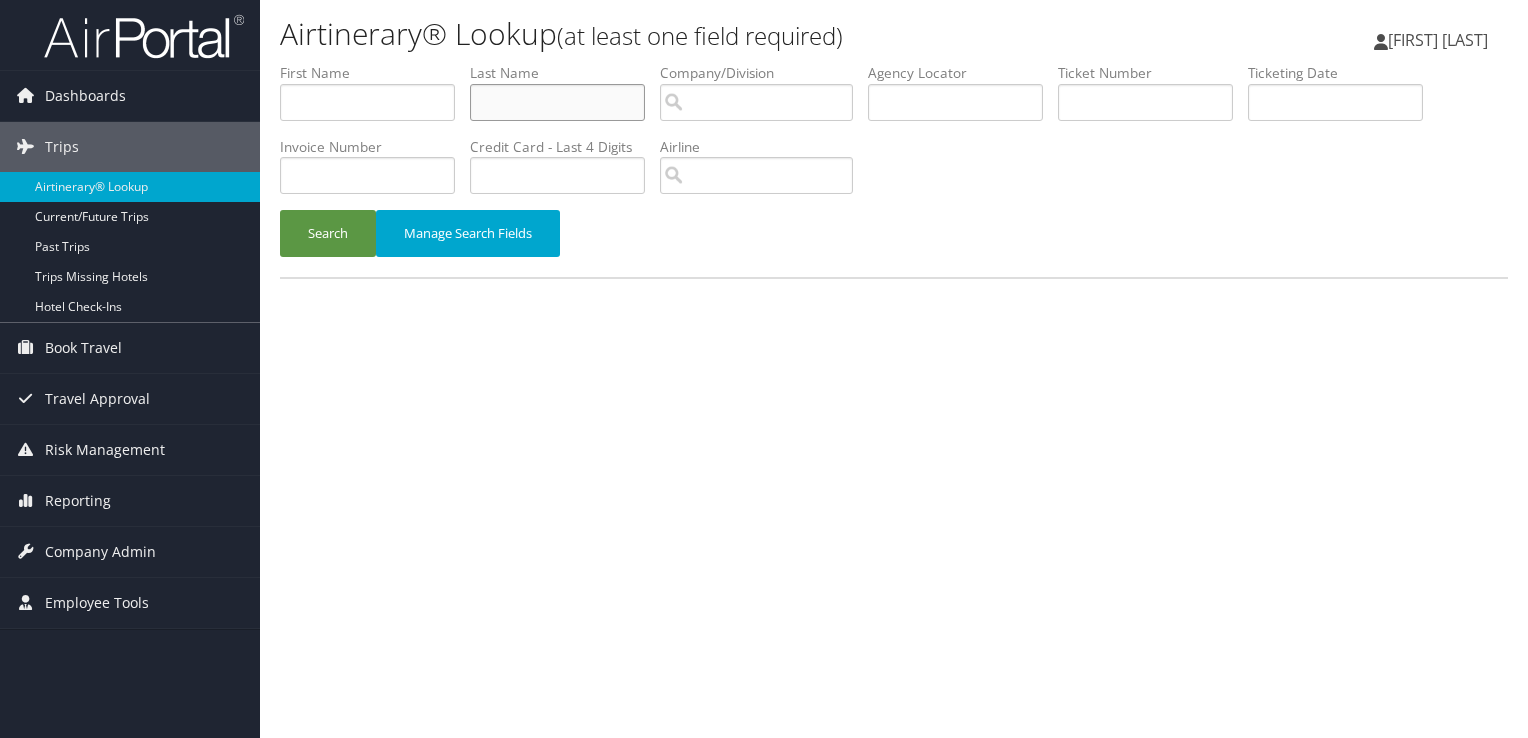 click at bounding box center (557, 102) 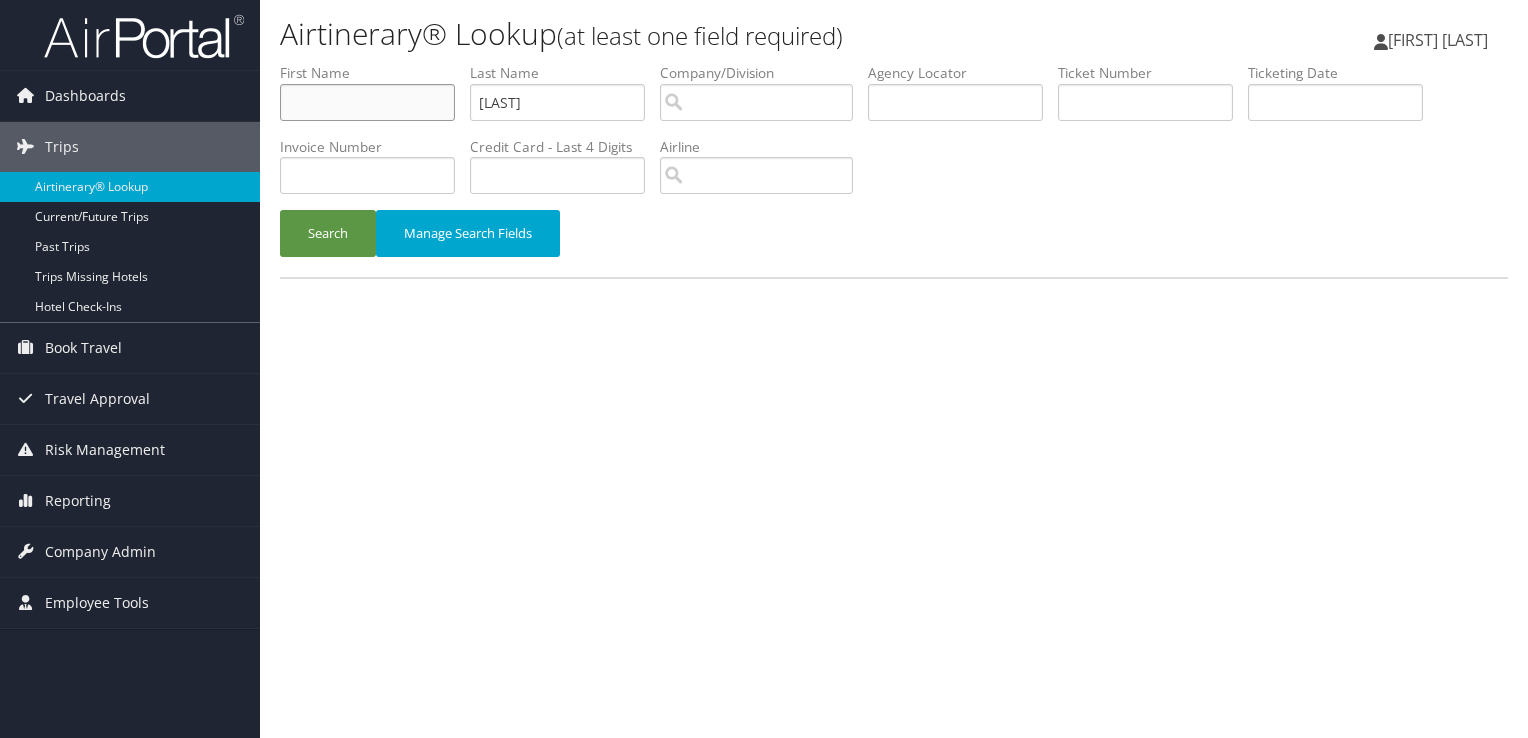 type on "janna" 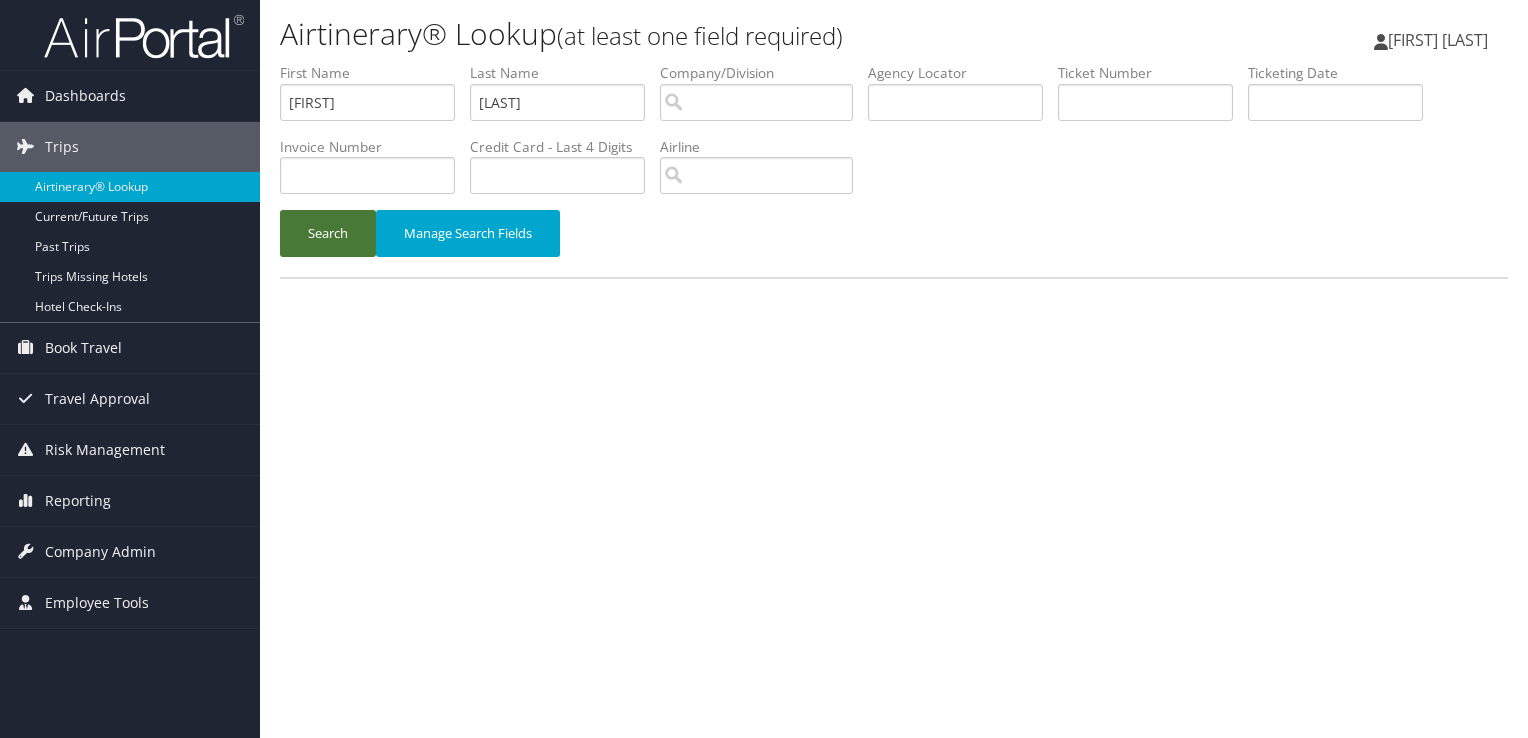 click on "Search" at bounding box center (328, 233) 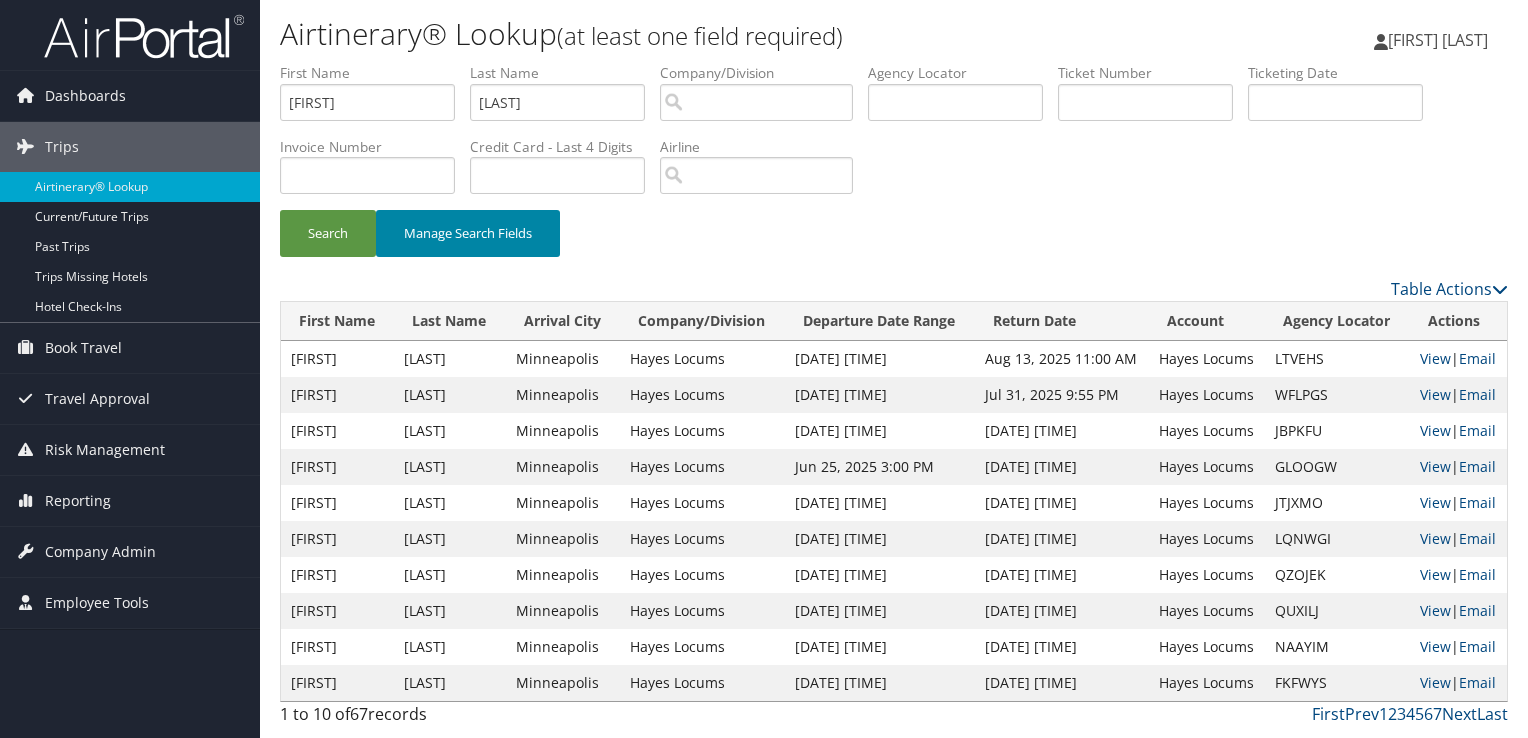 click on "Manage Search Fields" at bounding box center (468, 233) 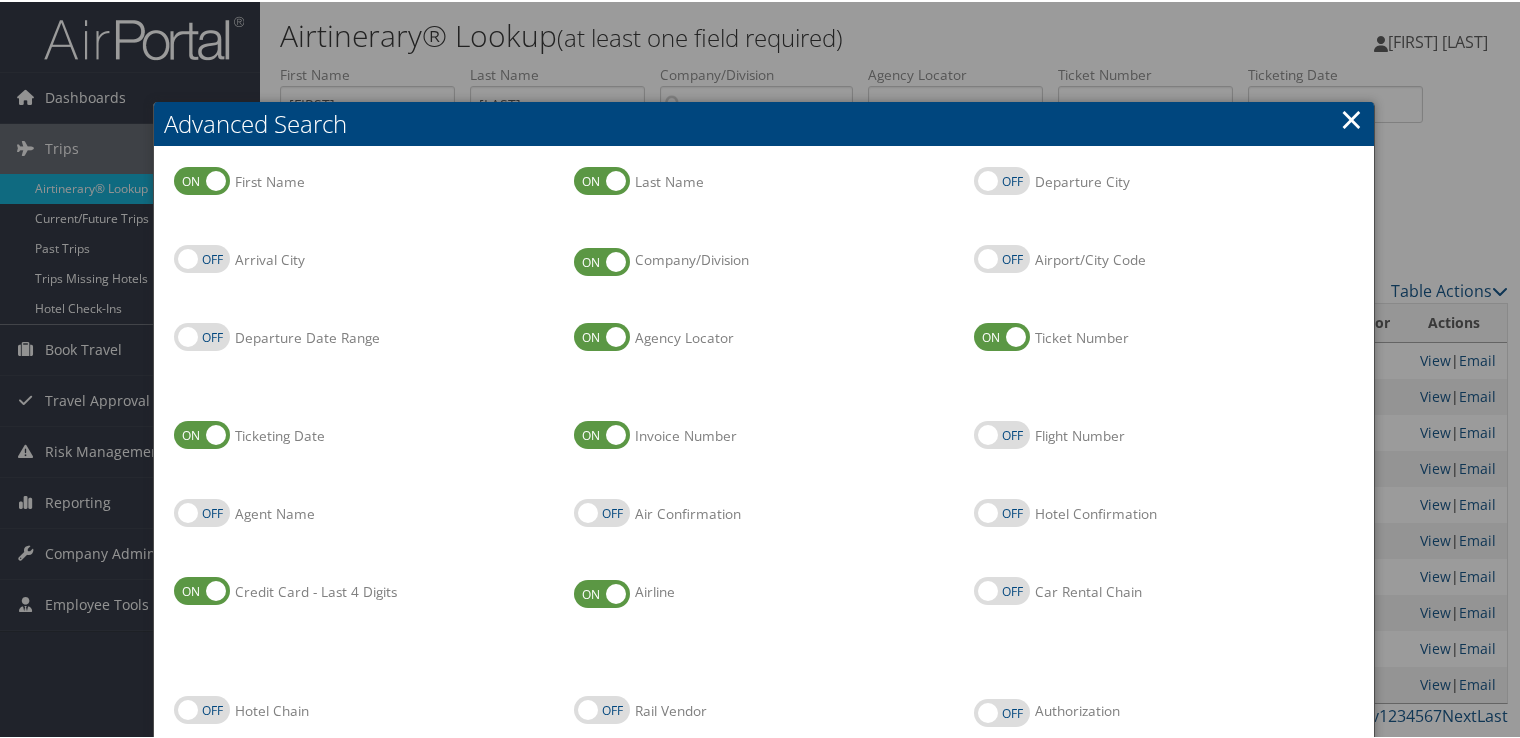 click on "×" at bounding box center [1351, 117] 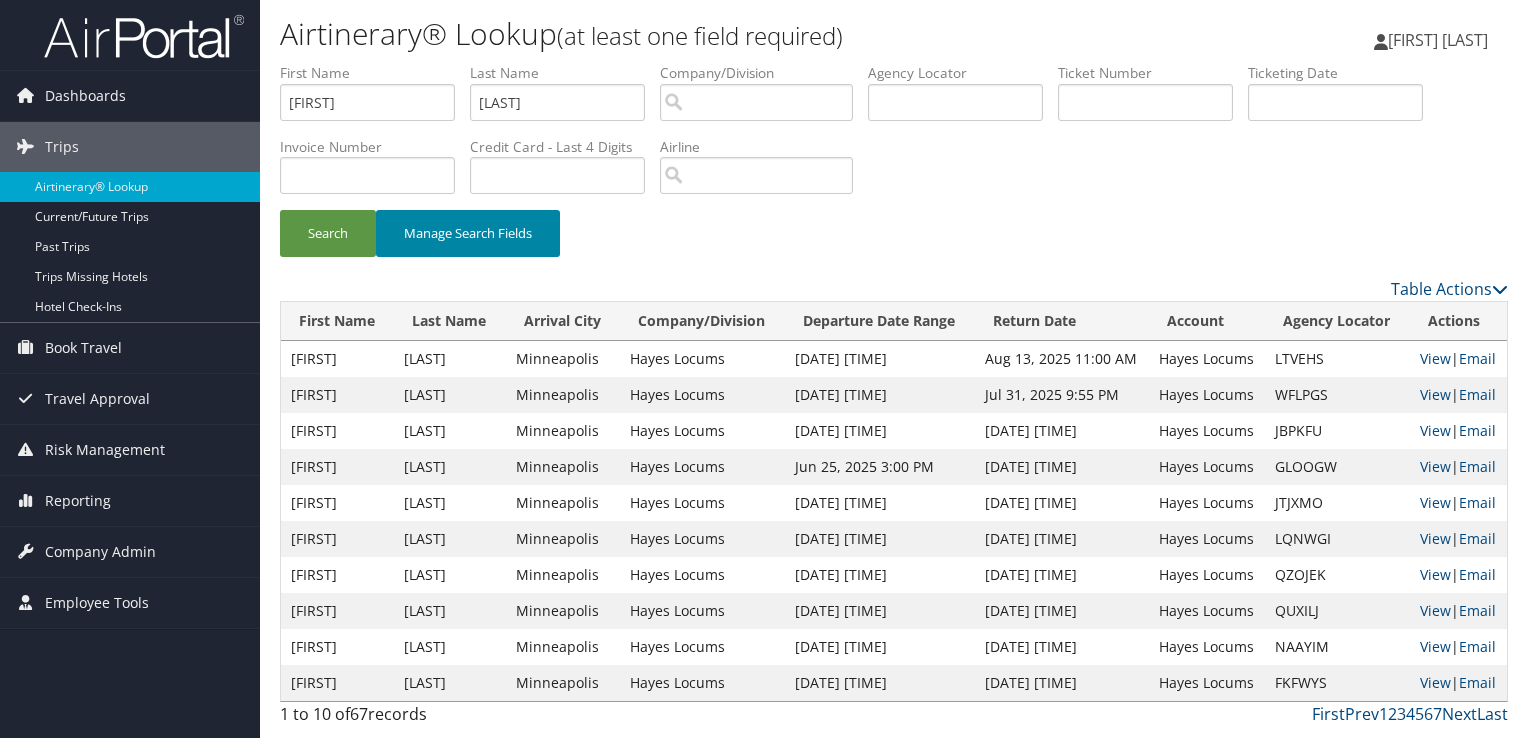 click on "Manage Search Fields" at bounding box center [468, 233] 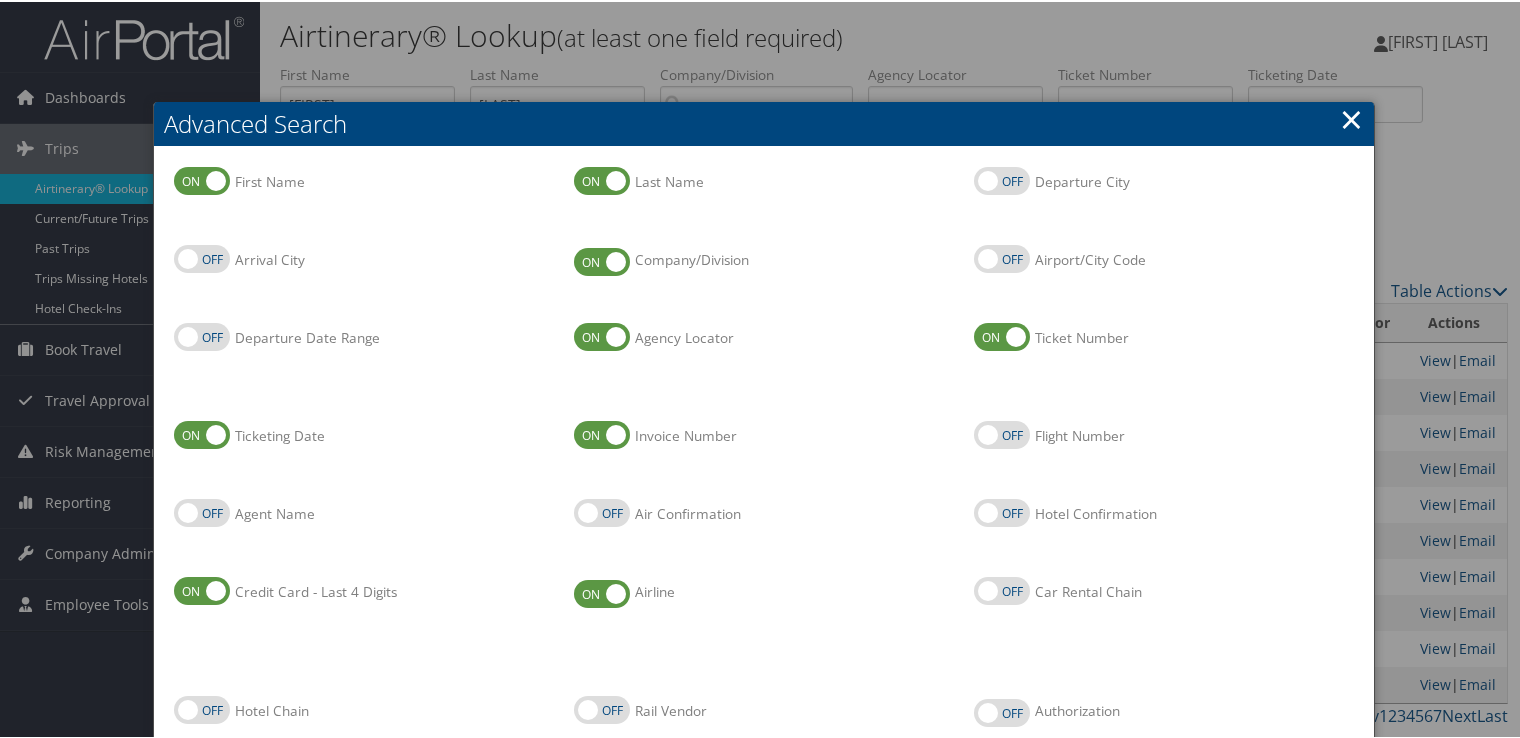 click on "Agency Locator" at bounding box center [602, 335] 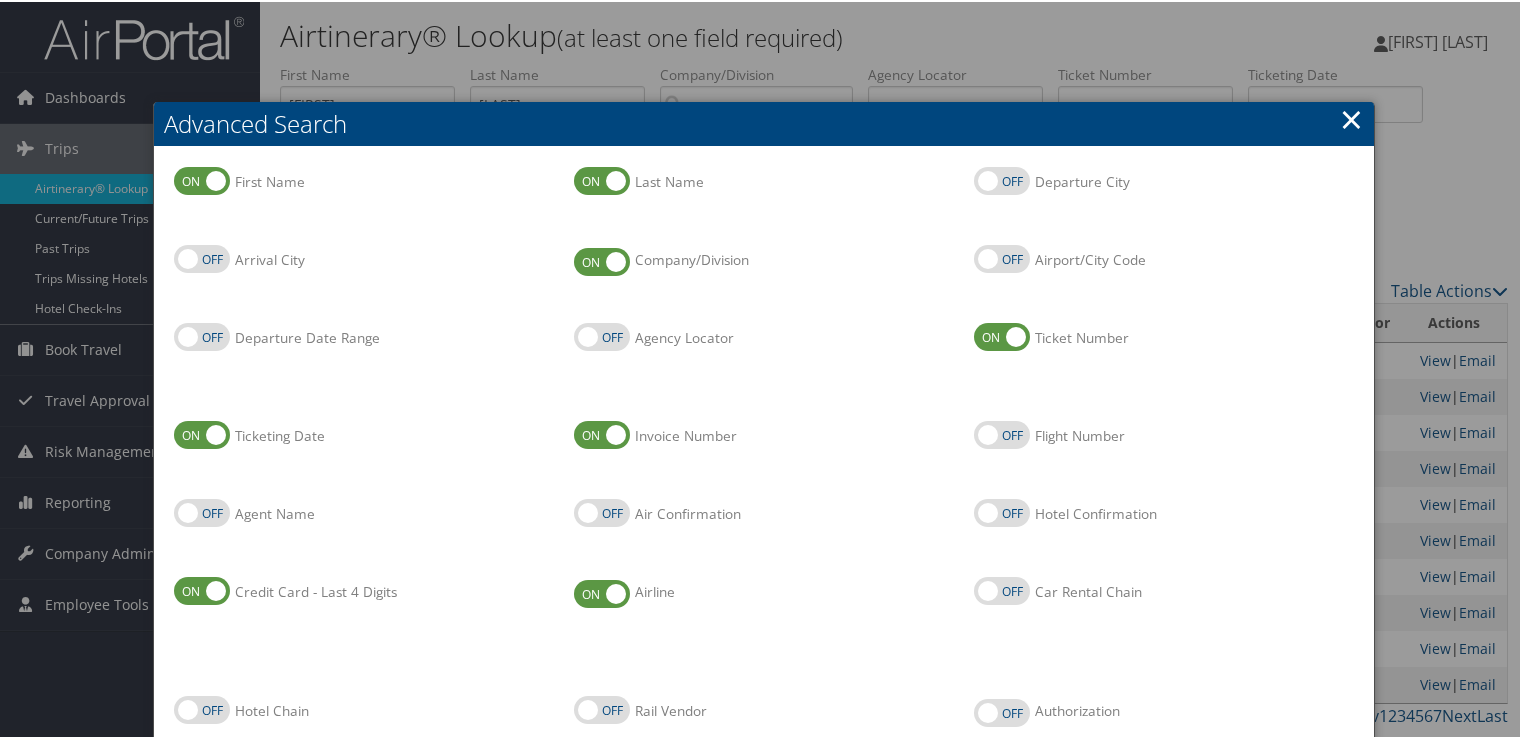 click on "Company/Division" at bounding box center (602, 260) 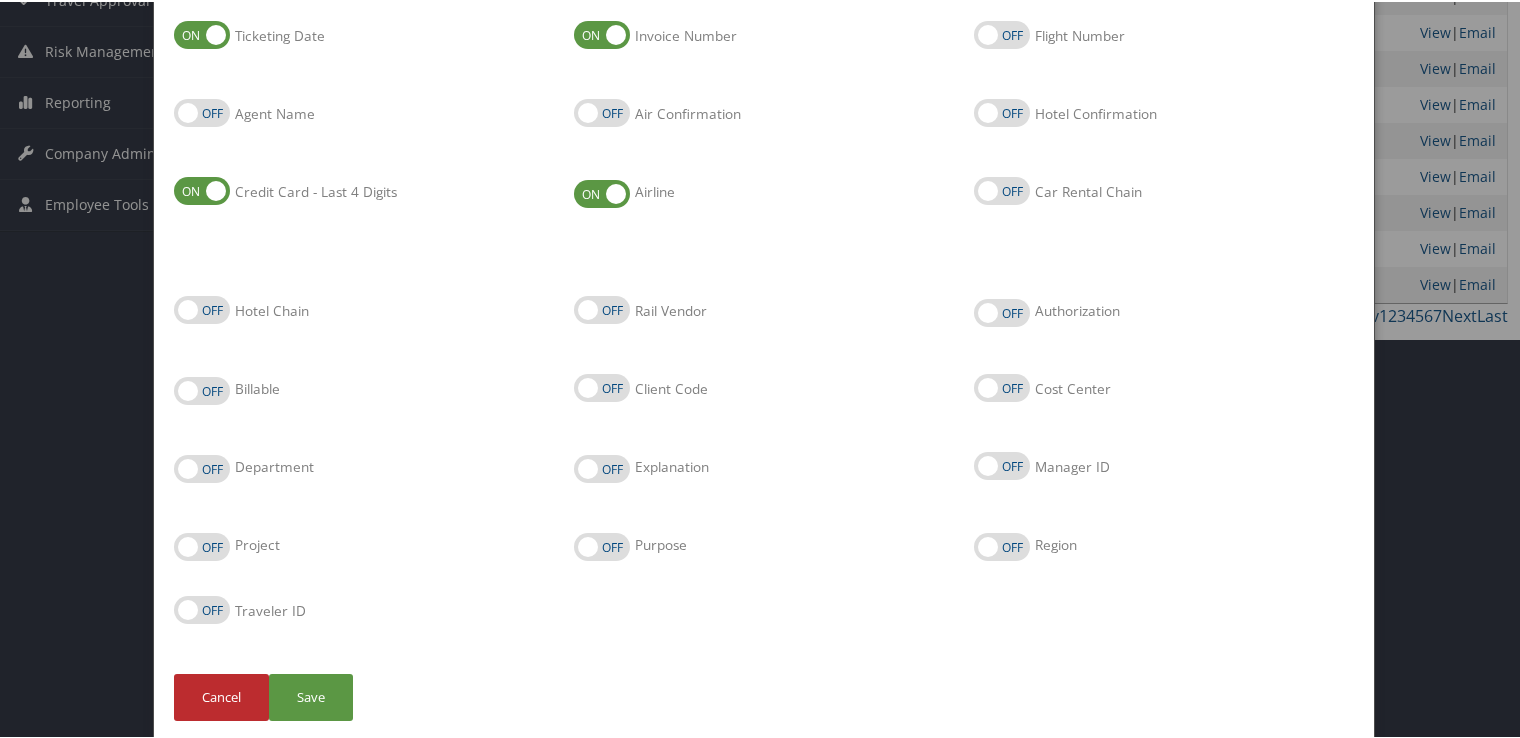 scroll, scrollTop: 419, scrollLeft: 0, axis: vertical 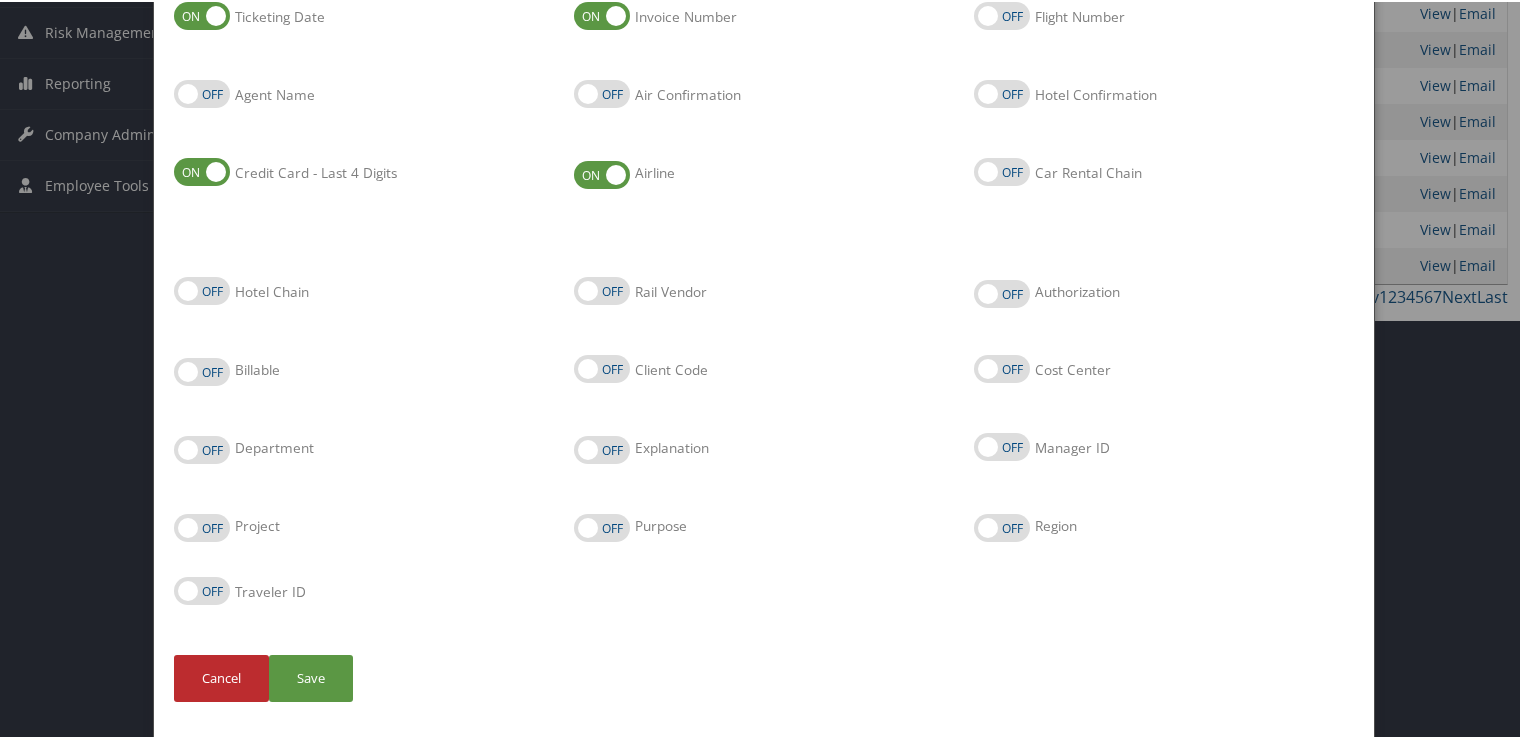 click on "Hotel Chain" at bounding box center [202, 289] 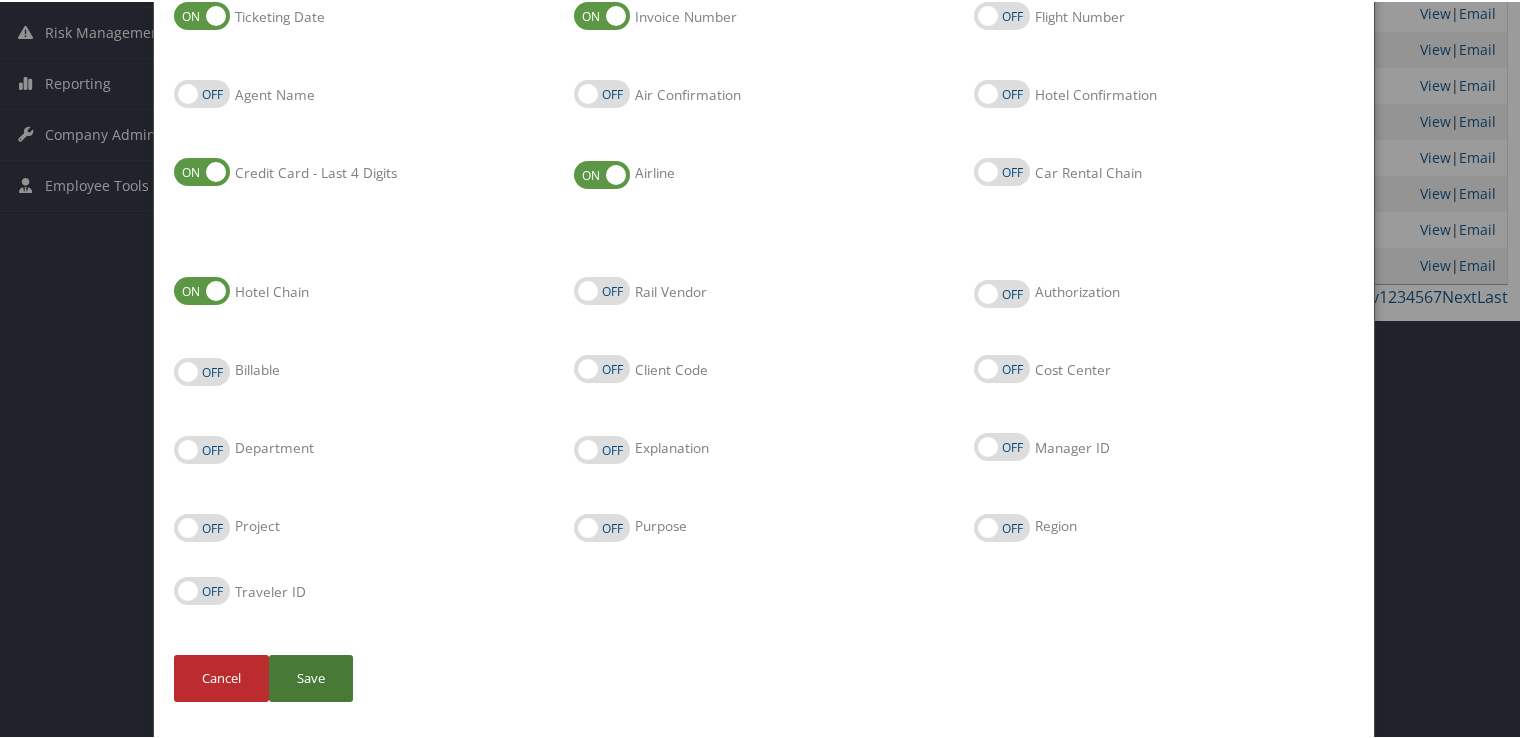 click on "Save" at bounding box center [311, 676] 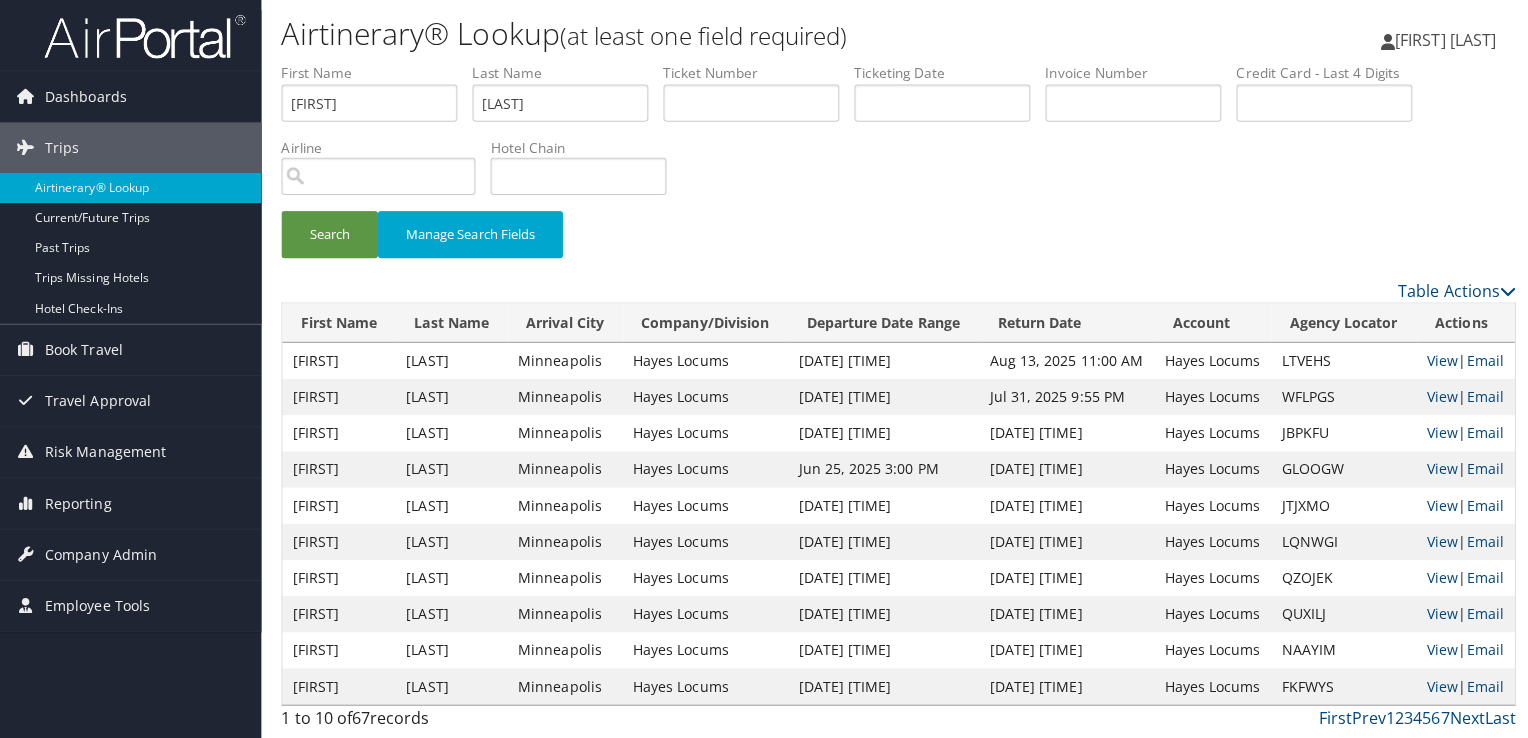 scroll, scrollTop: 0, scrollLeft: 0, axis: both 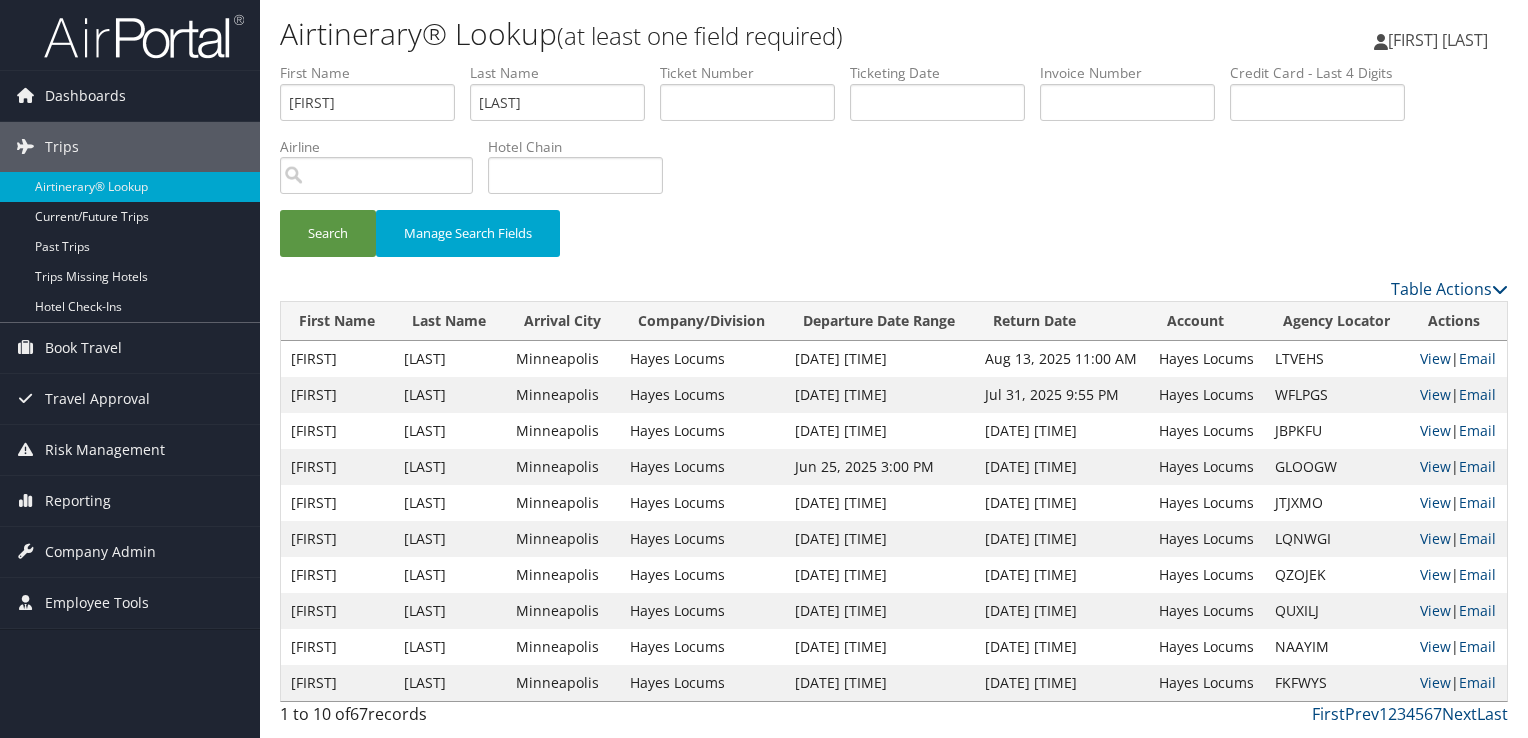 click on "Search Manage Search Fields" at bounding box center [894, 243] 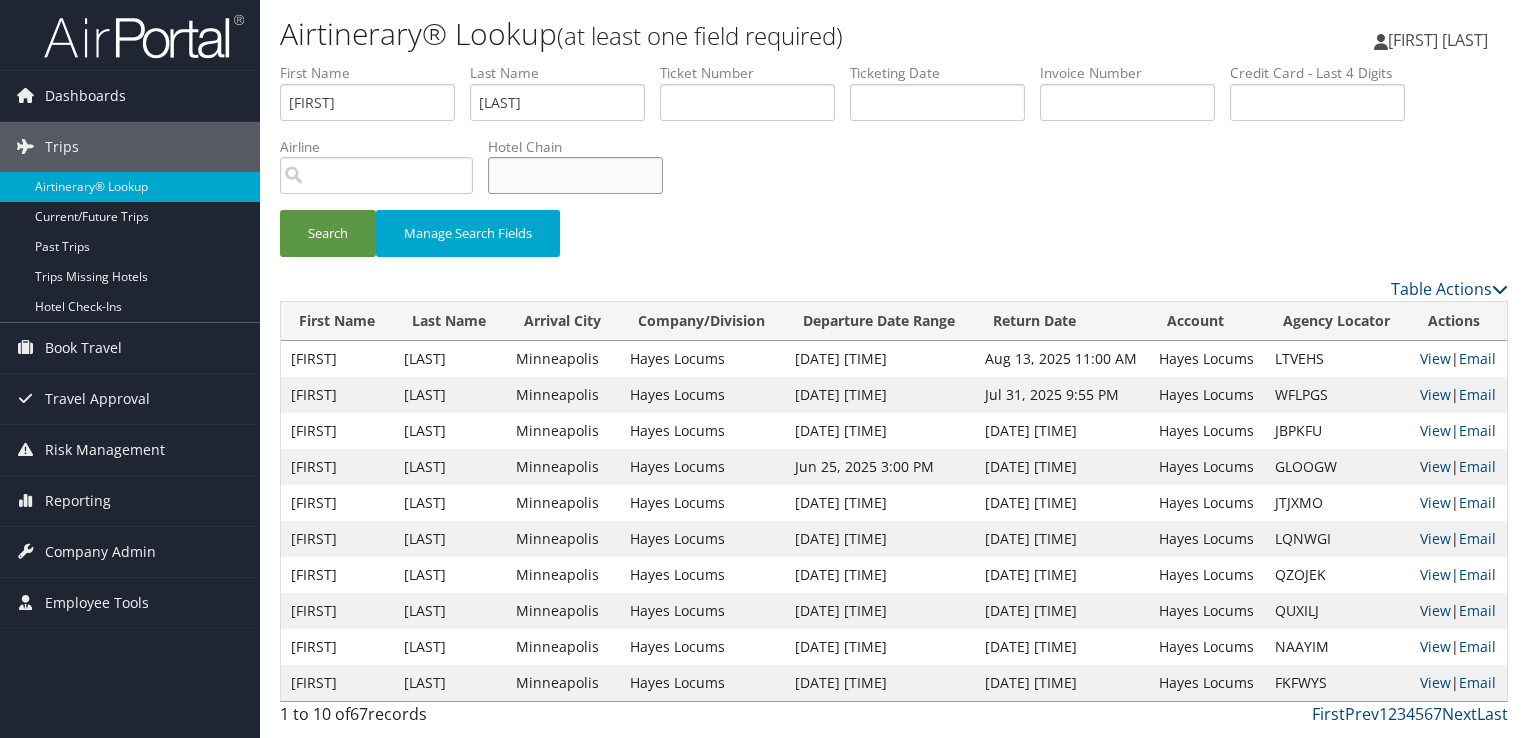 click at bounding box center (575, 175) 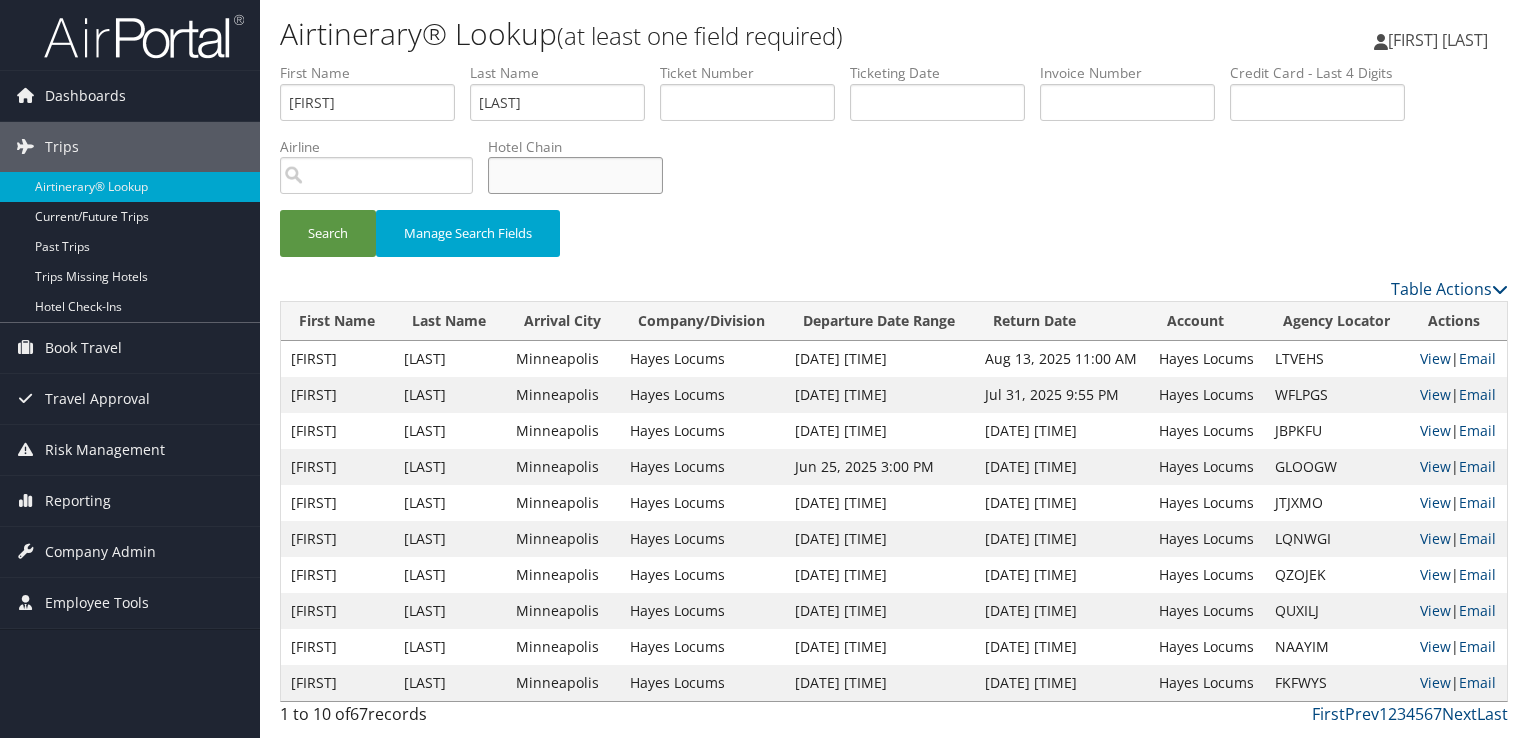 click at bounding box center (575, 175) 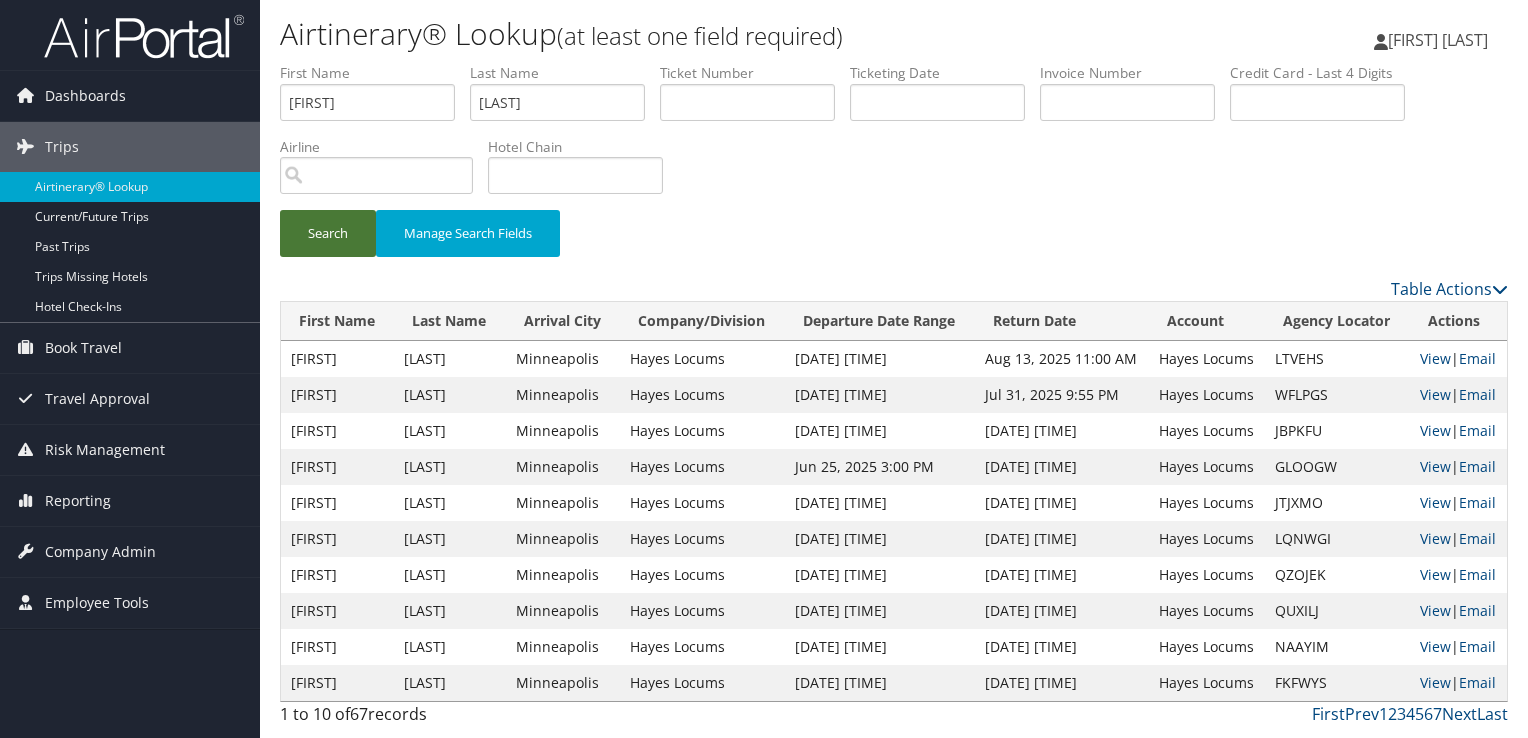 click on "Search" at bounding box center [328, 233] 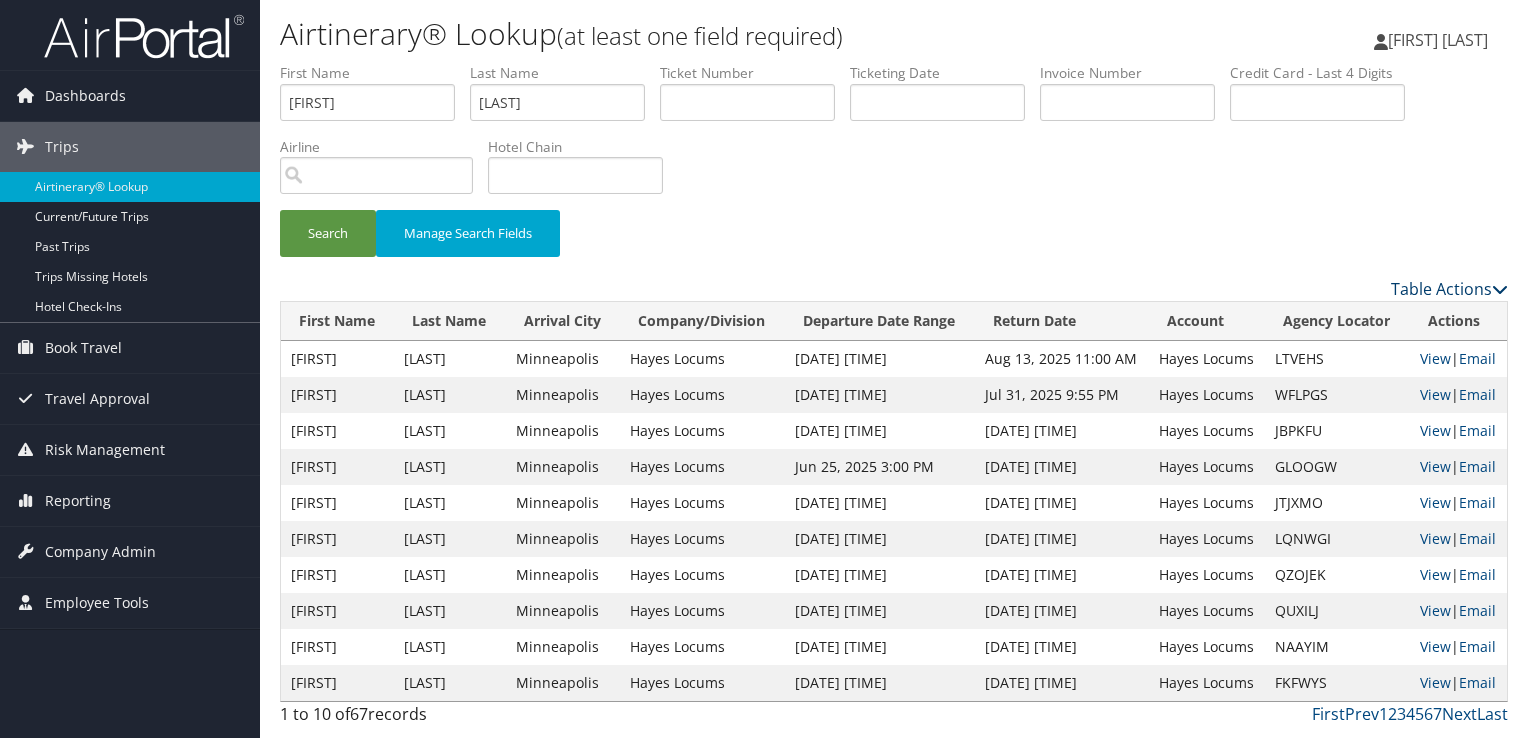 click on "Table Actions" at bounding box center [1449, 289] 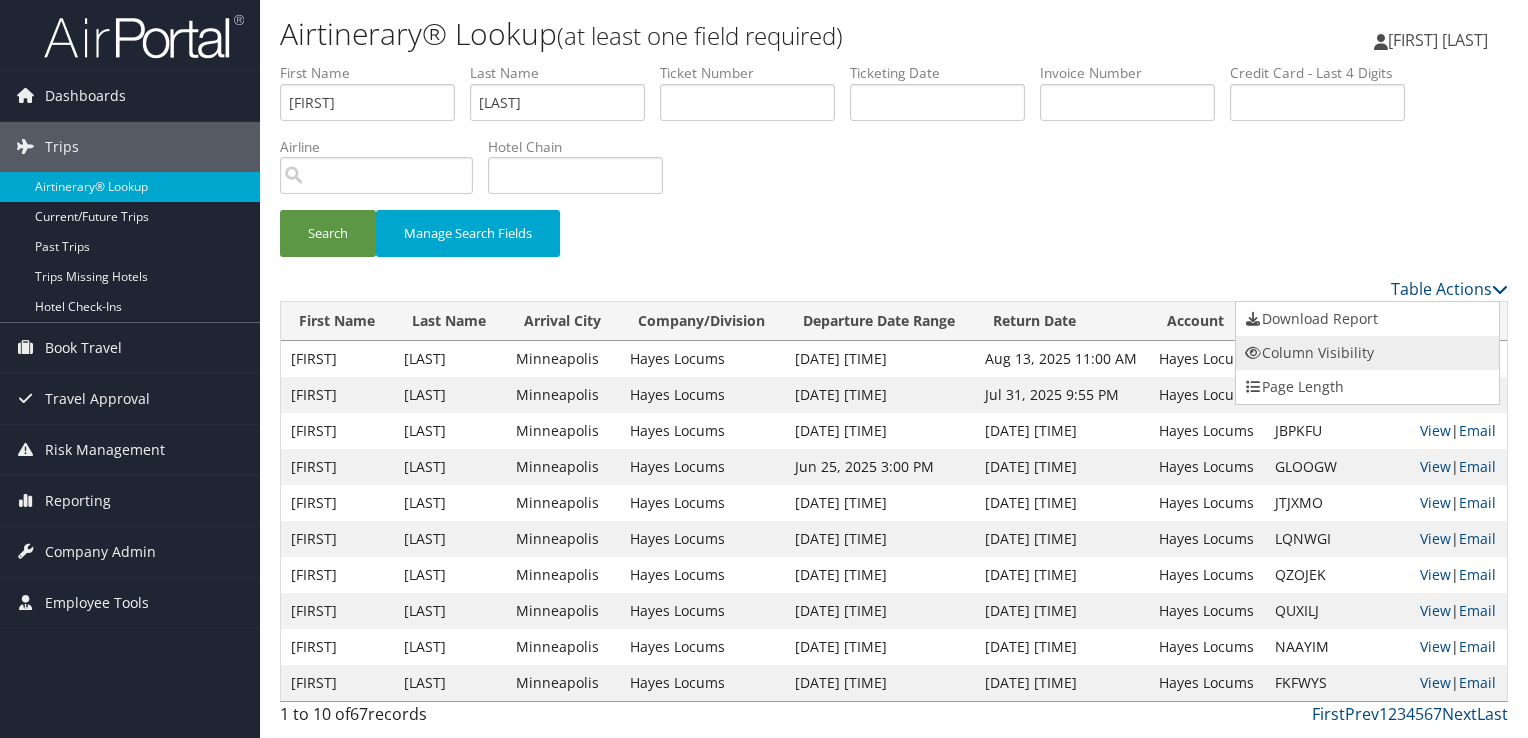 click on "Column Visibility" at bounding box center (1367, 353) 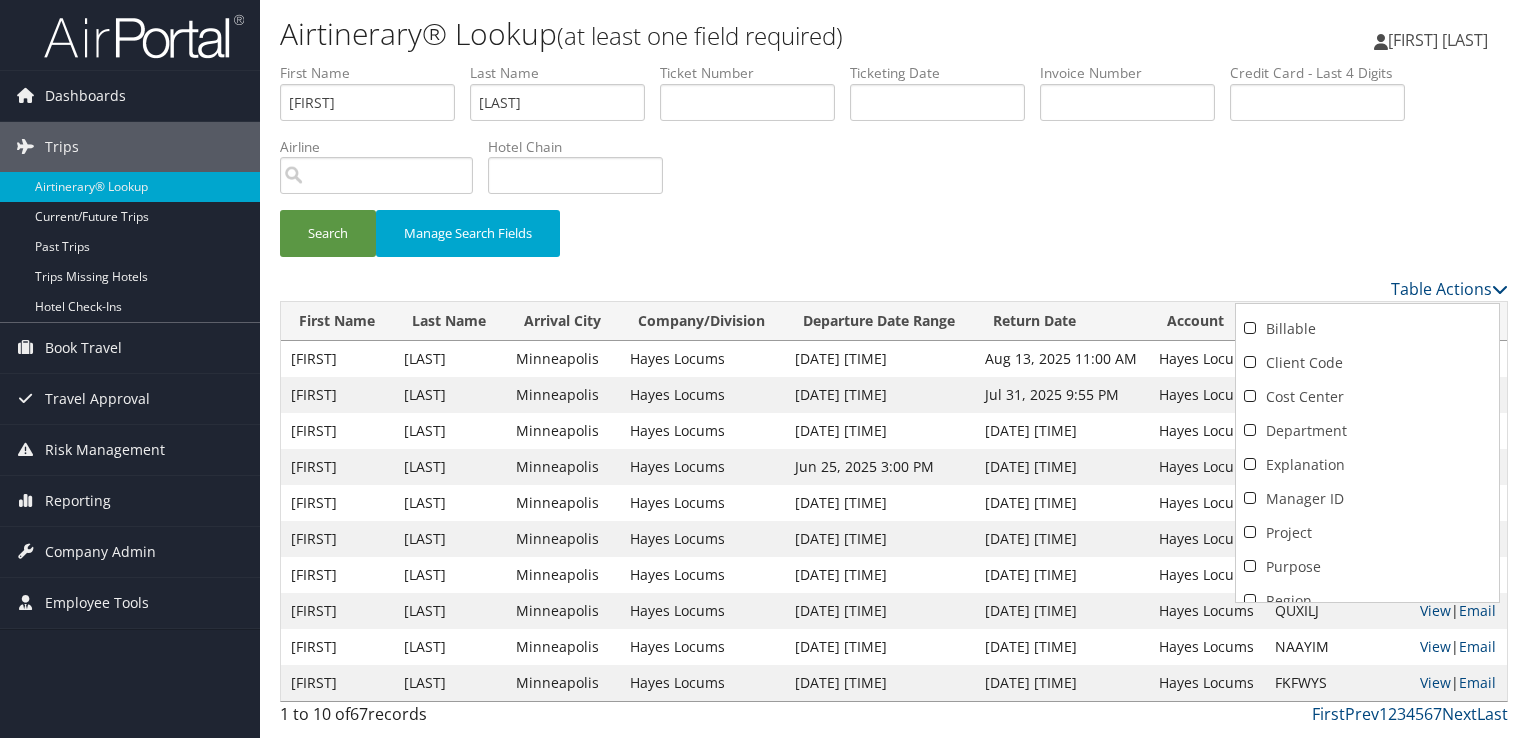 scroll, scrollTop: 449, scrollLeft: 0, axis: vertical 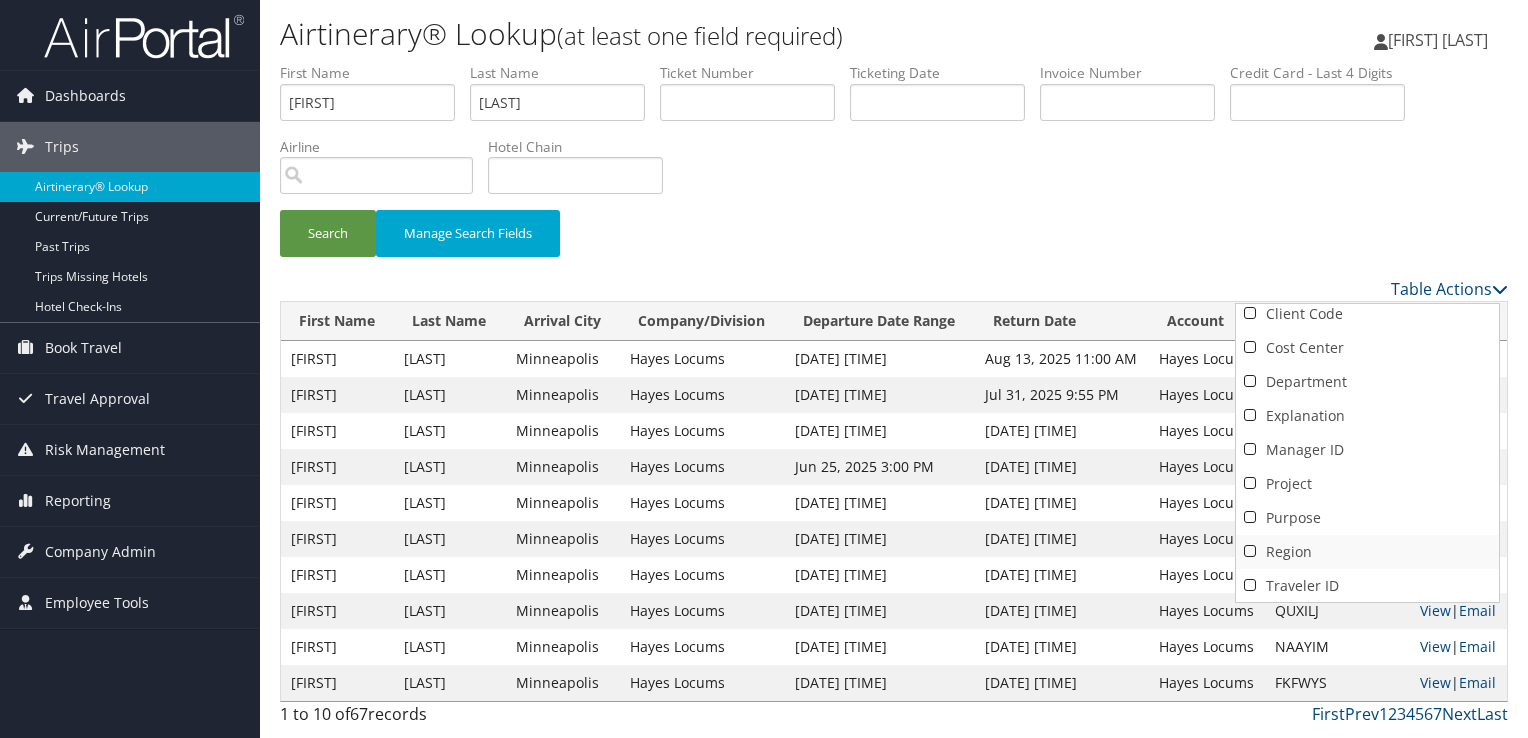 click on "Region" at bounding box center [1367, 552] 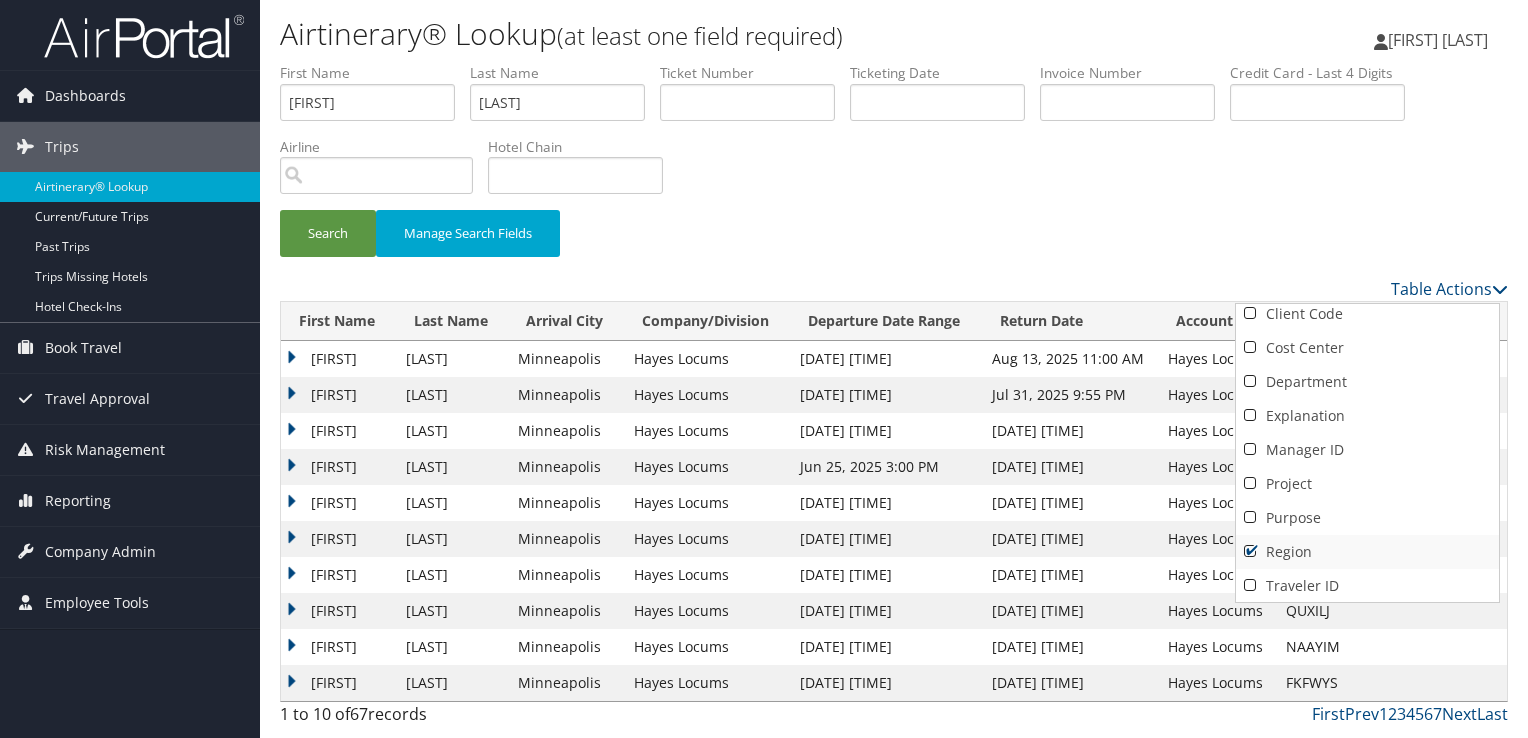 click on "Region" at bounding box center [1367, 552] 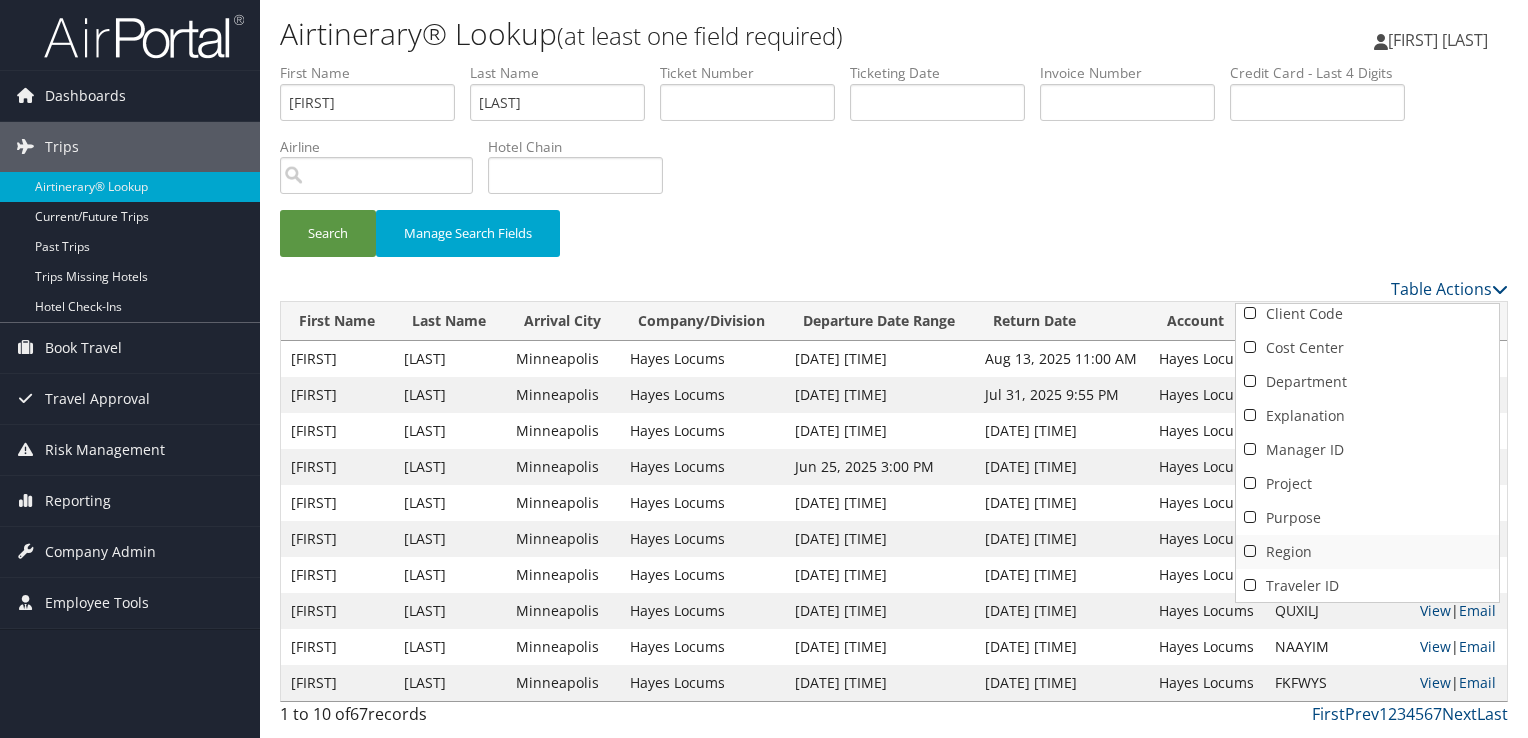 click on "Region" at bounding box center [1367, 552] 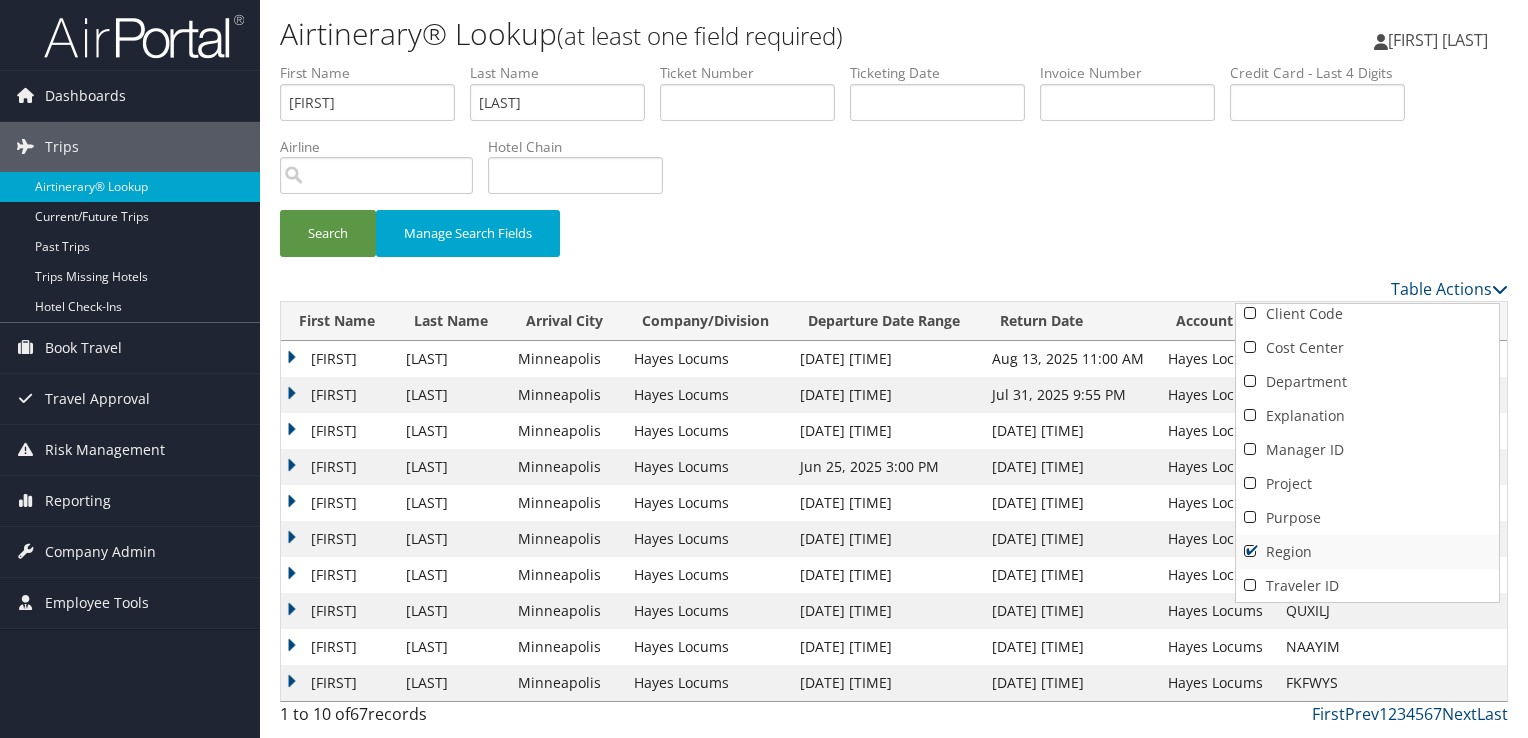 click on "Region" at bounding box center (1367, 552) 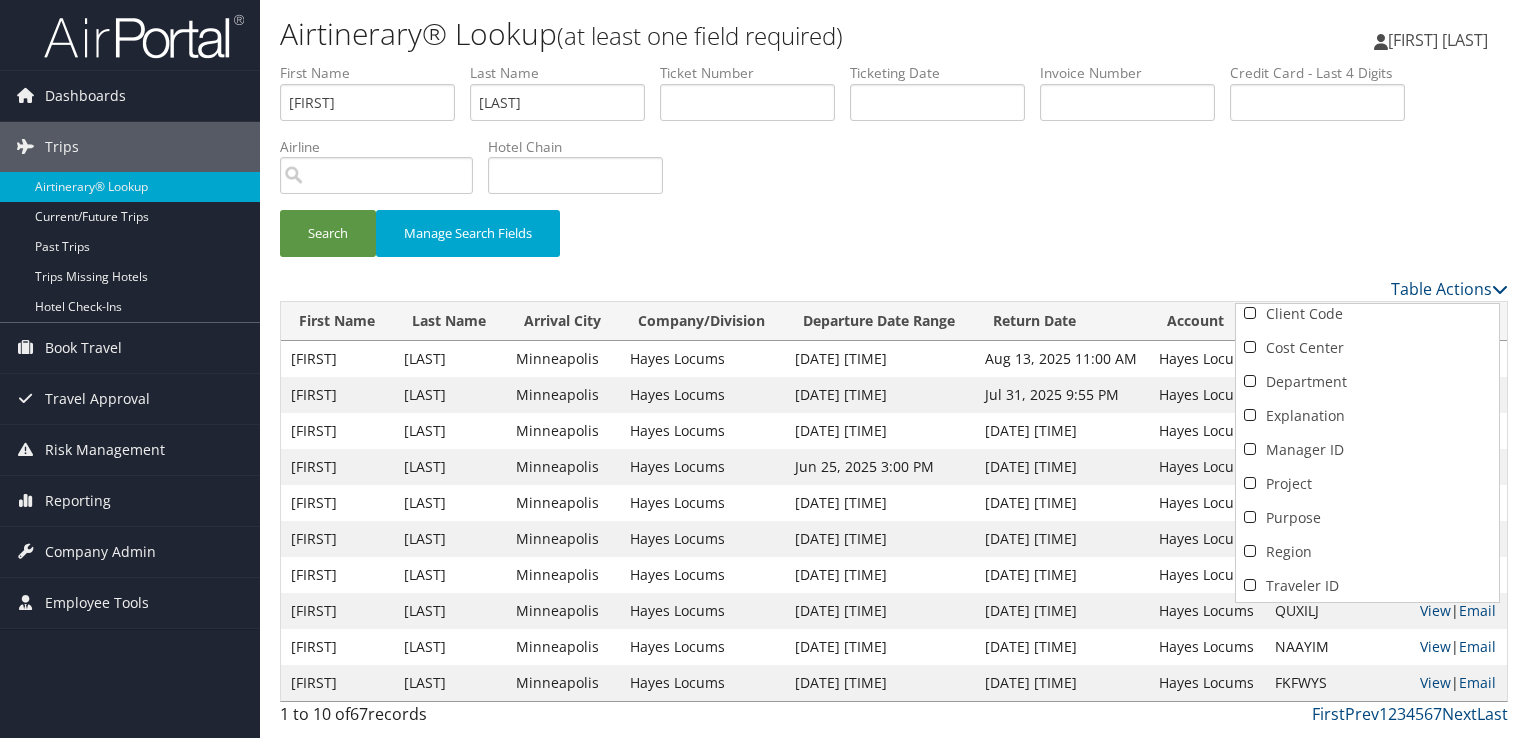 click at bounding box center (764, 369) 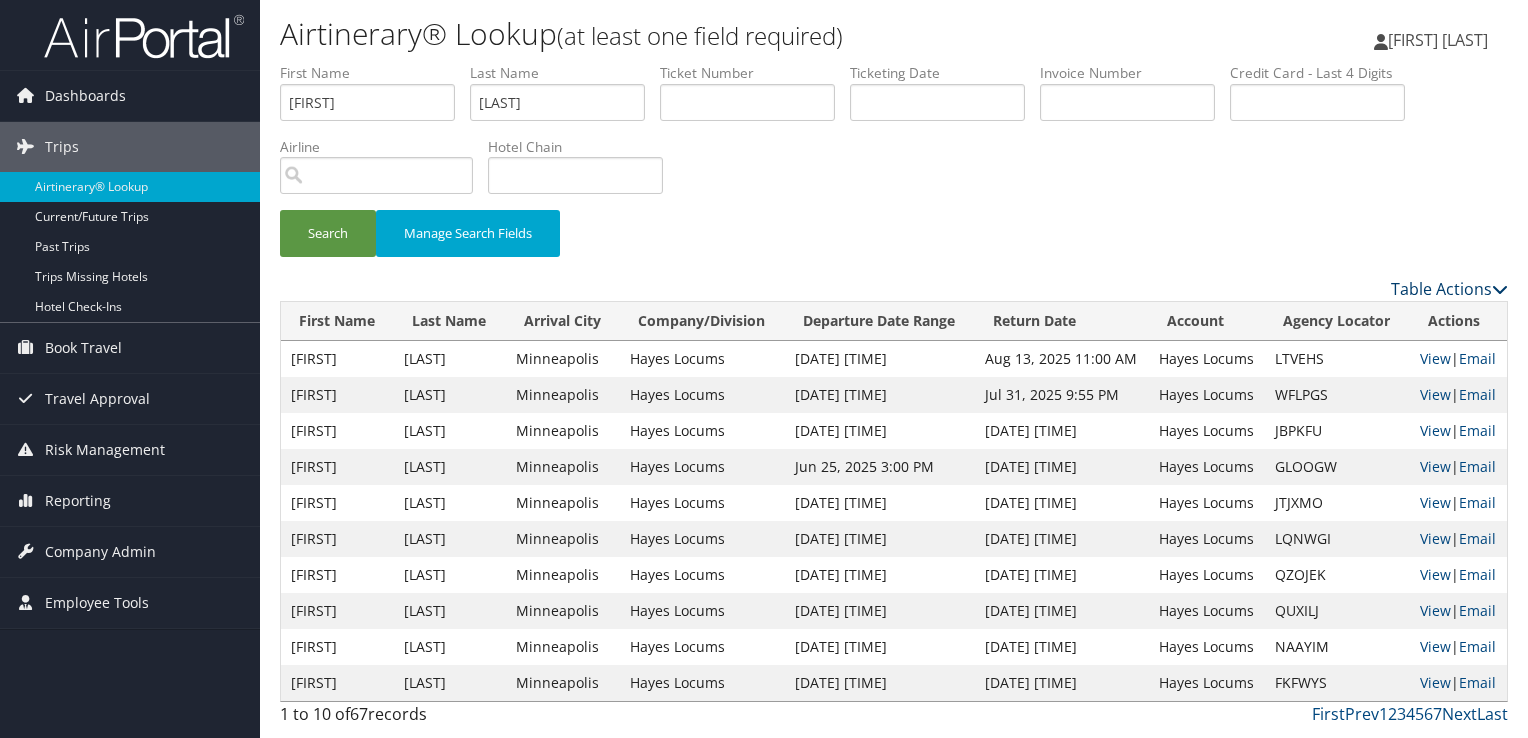 click on "Table Actions" at bounding box center [1449, 289] 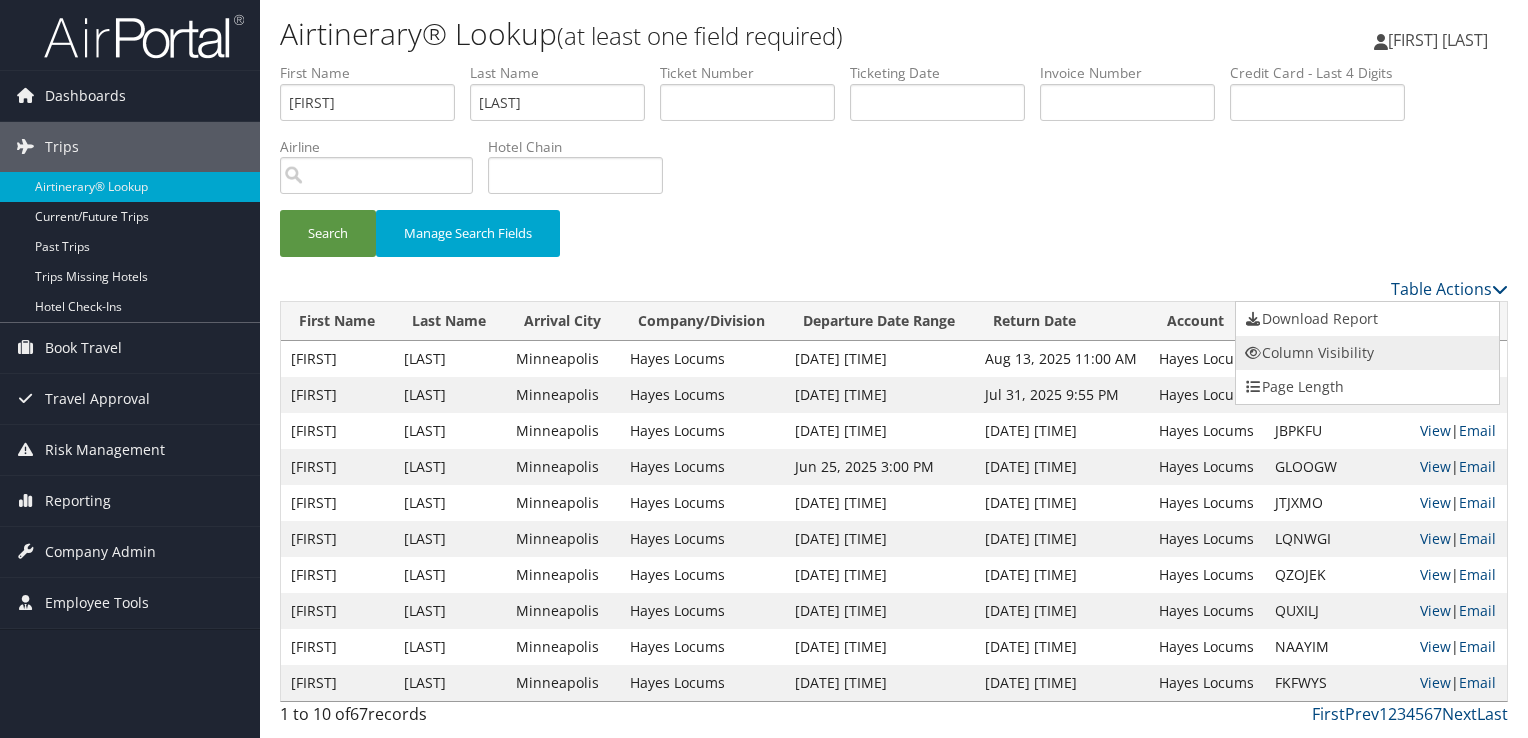 click on "Column Visibility" at bounding box center (1367, 353) 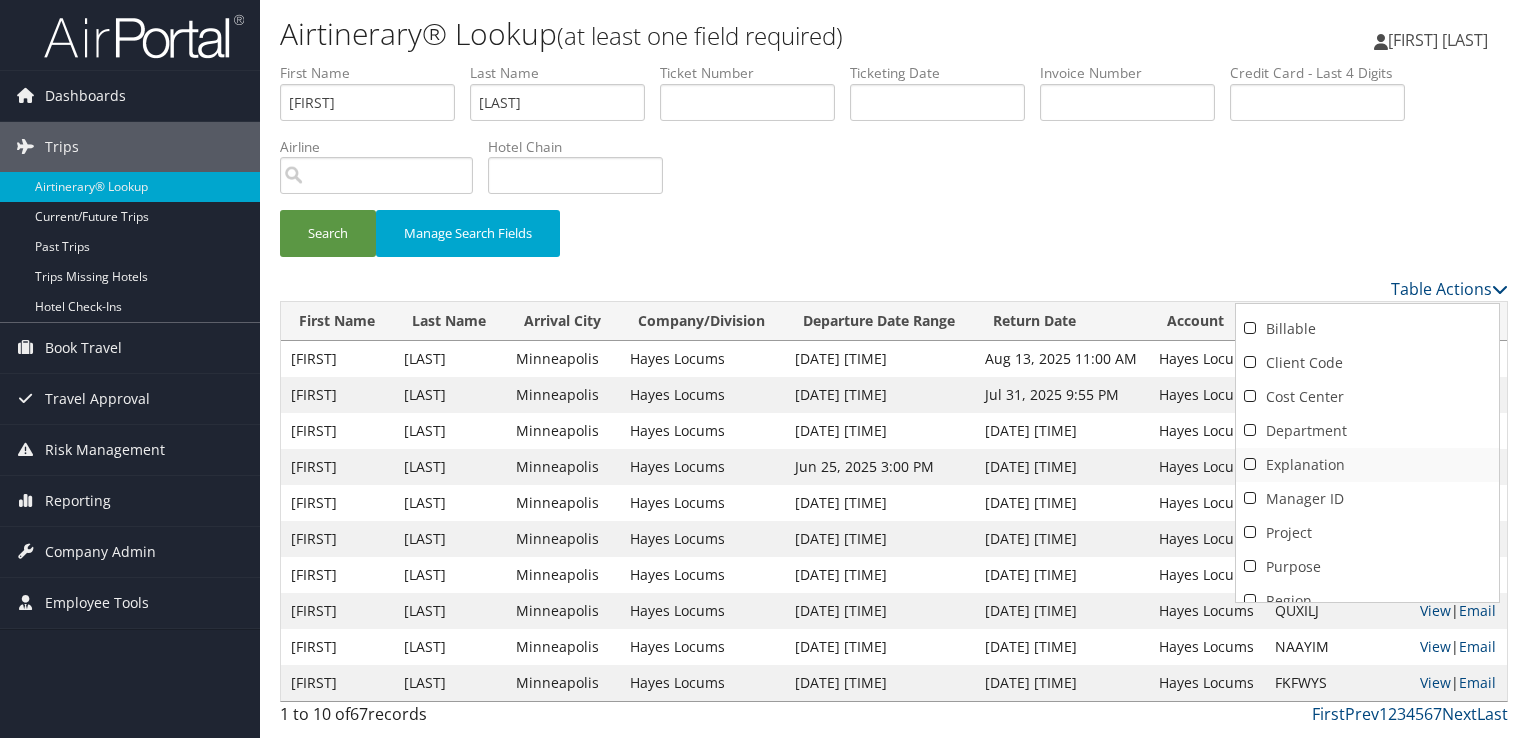 scroll, scrollTop: 449, scrollLeft: 0, axis: vertical 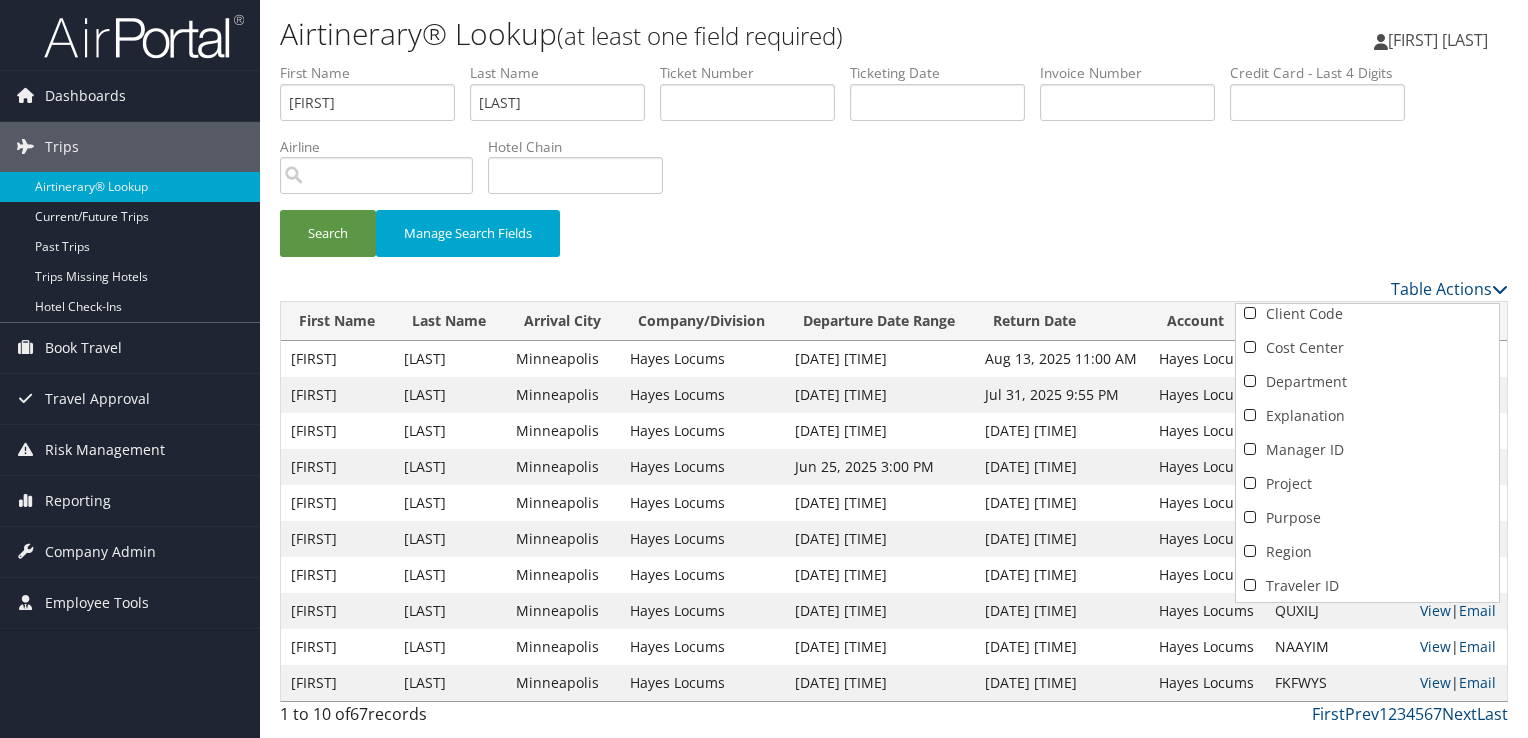 click at bounding box center [764, 369] 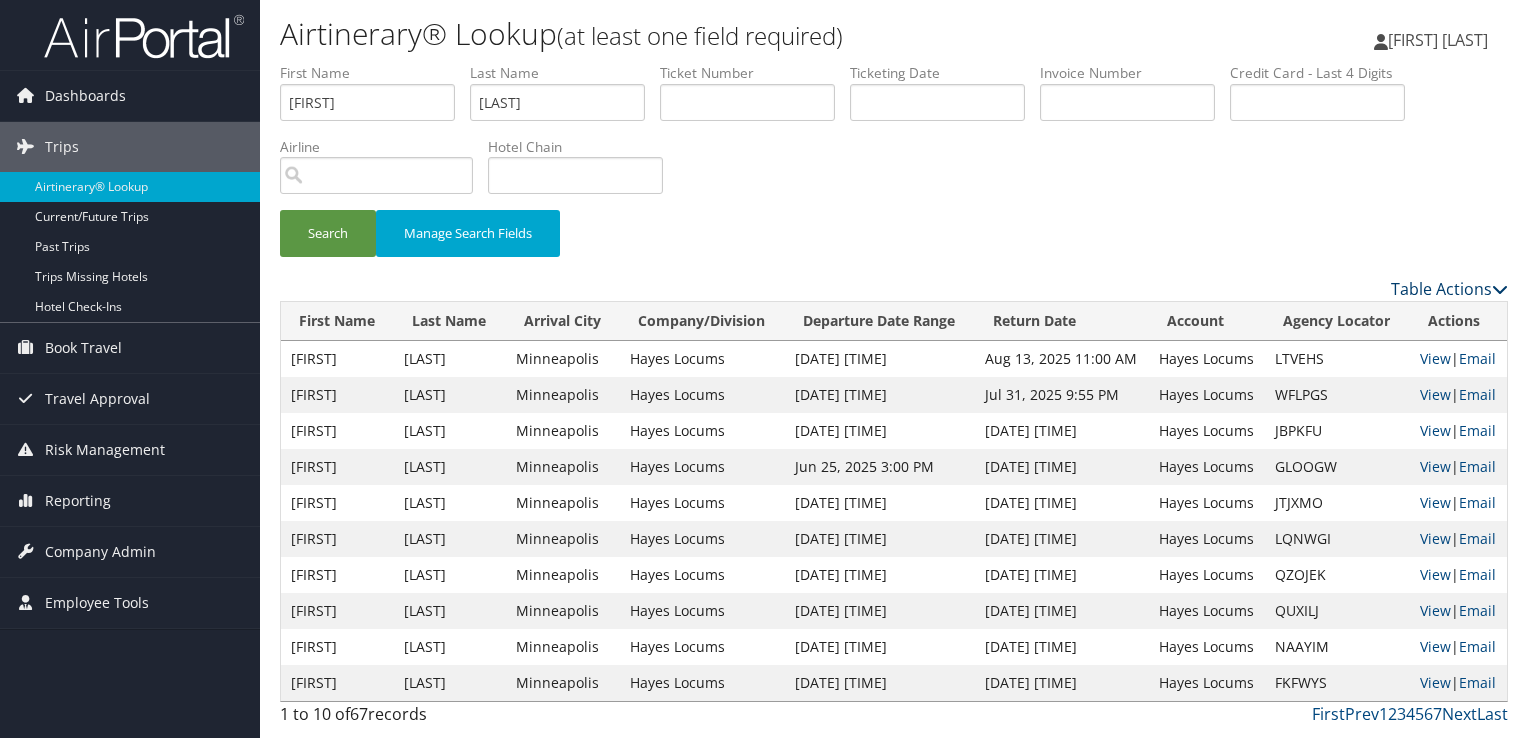 click on "Table Actions" at bounding box center [1449, 289] 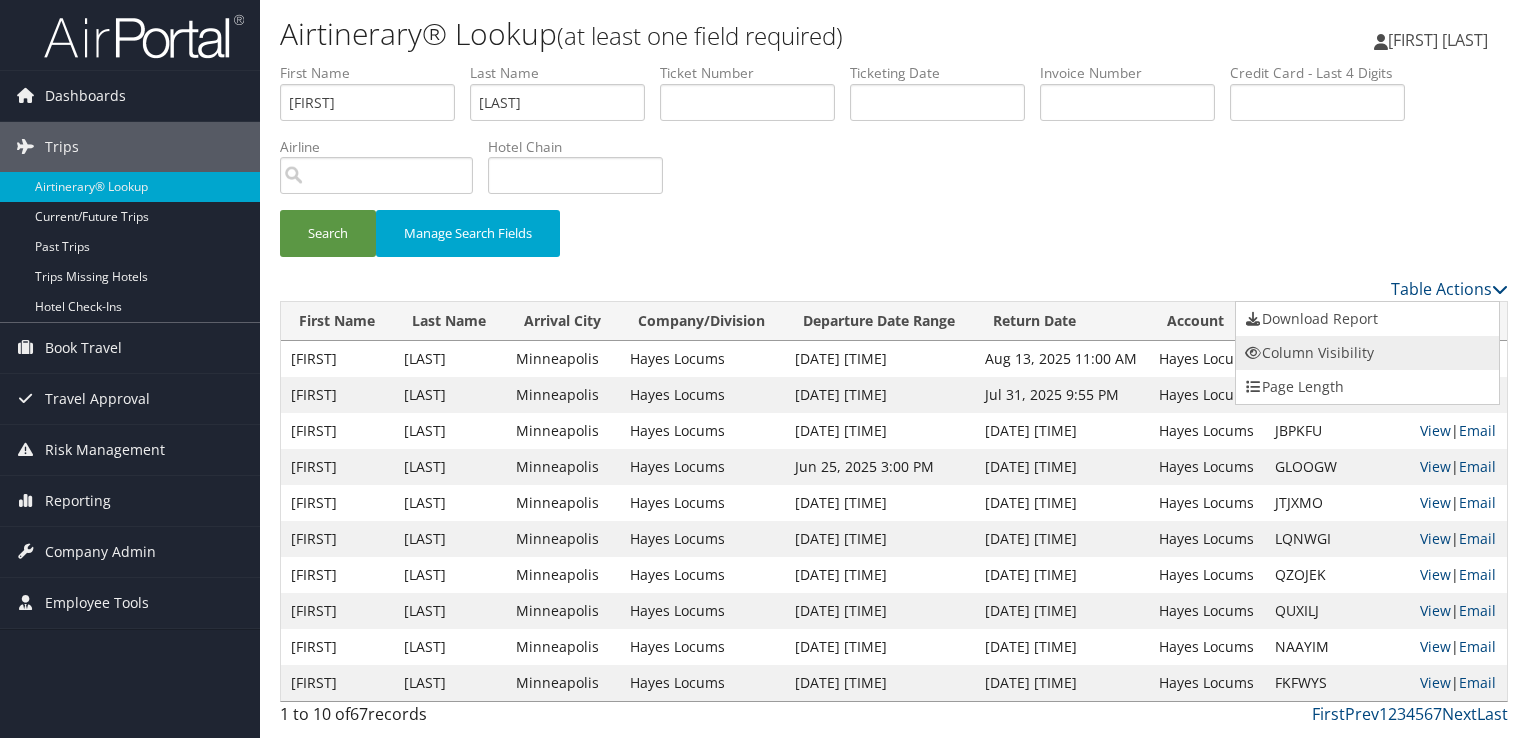 click on "Column Visibility" at bounding box center (1367, 353) 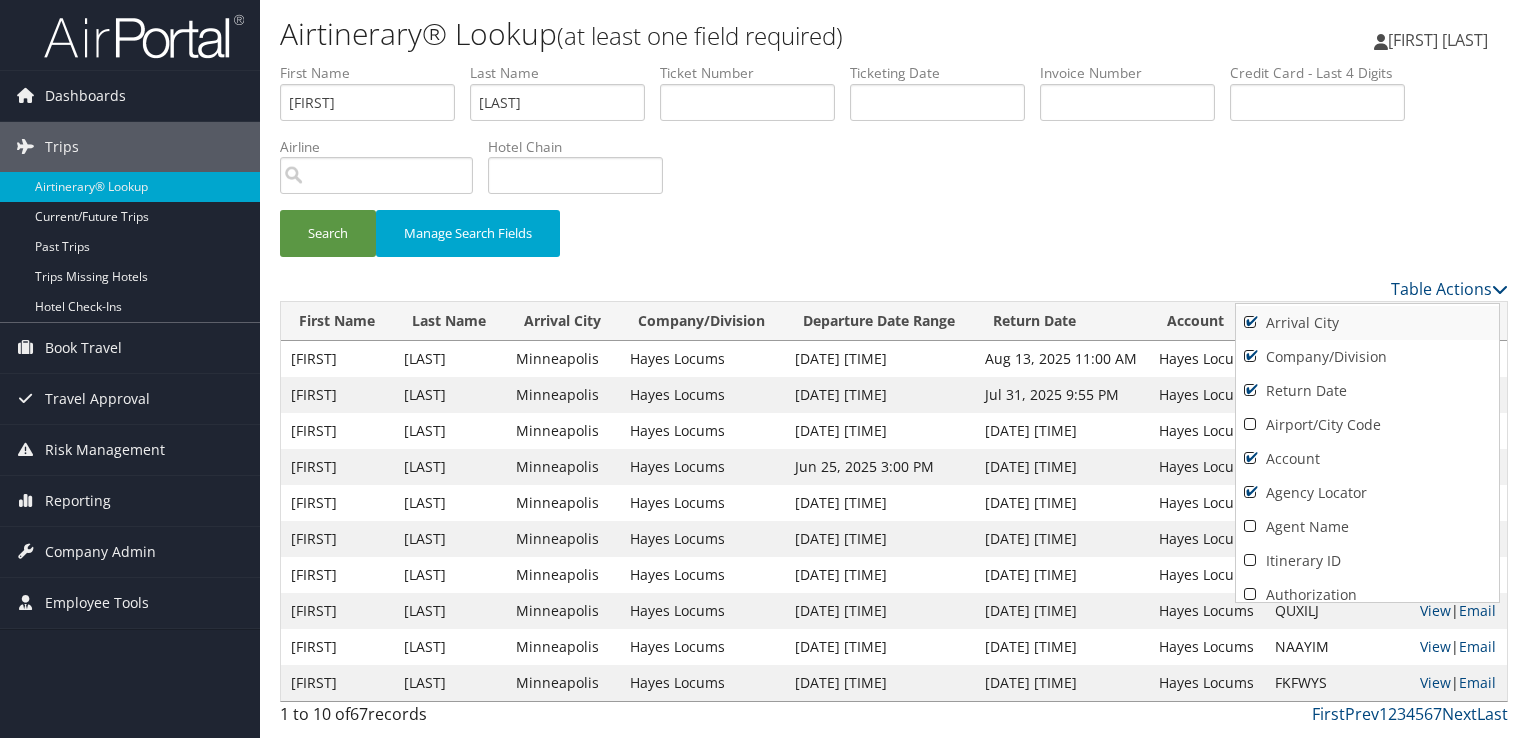 scroll, scrollTop: 200, scrollLeft: 0, axis: vertical 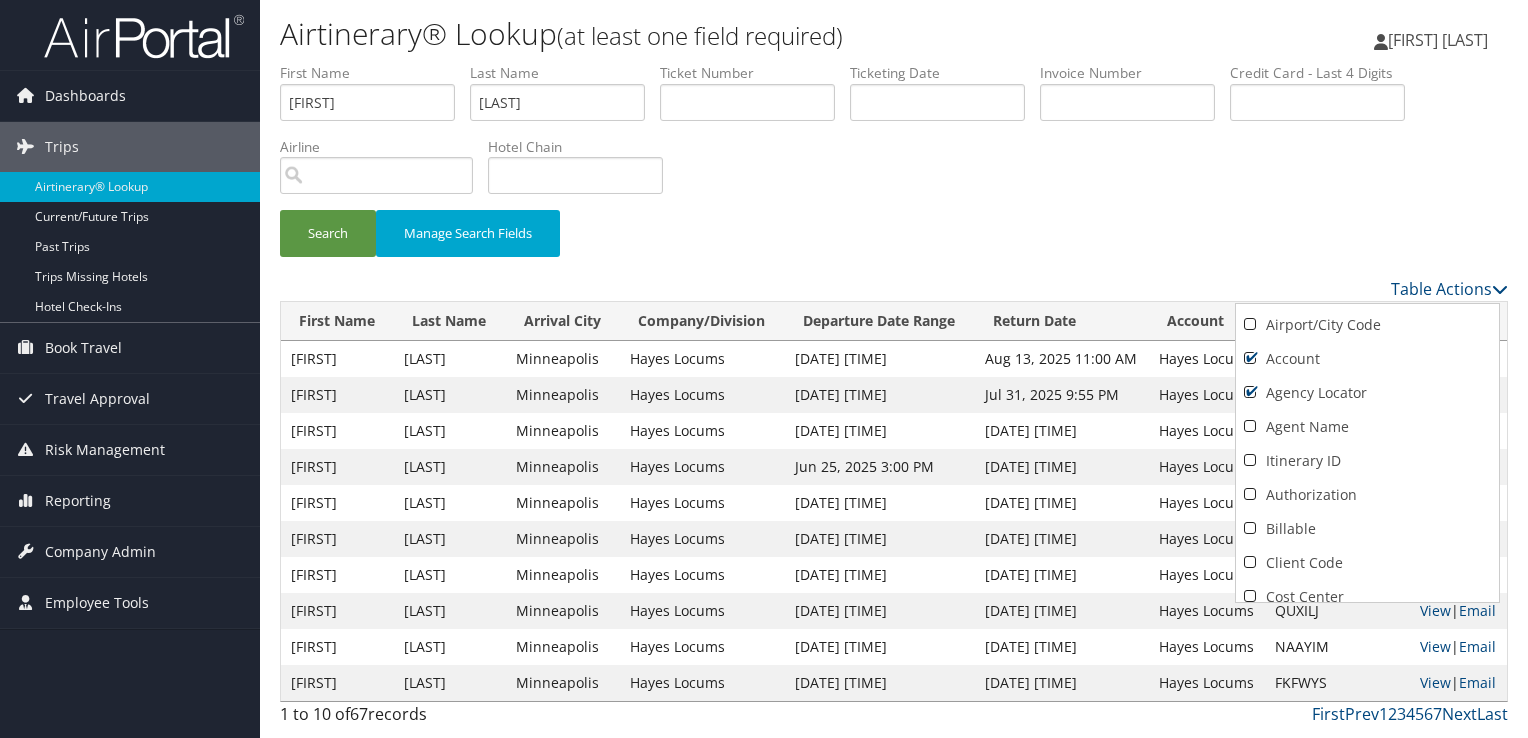 click at bounding box center [764, 369] 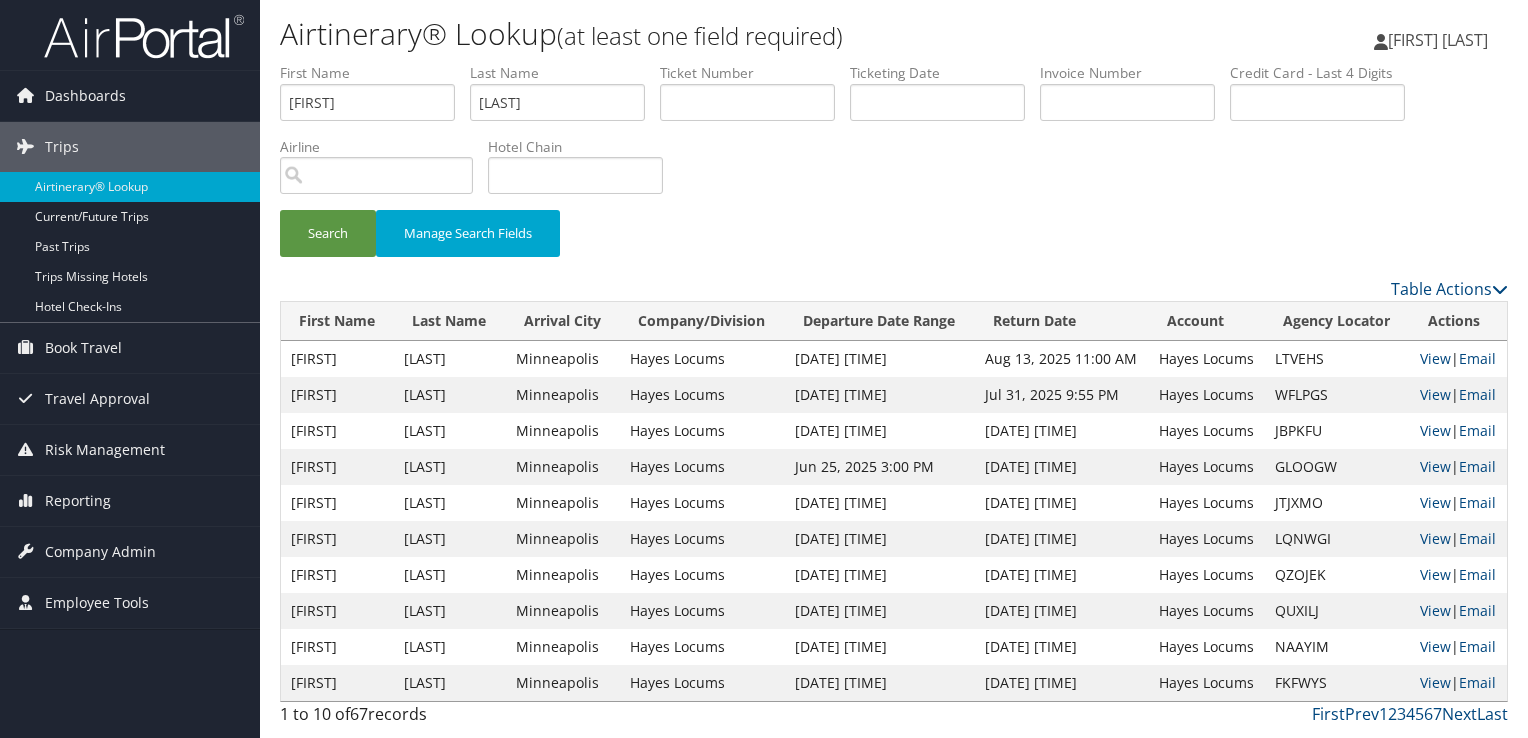 click on "Hotel Chain" at bounding box center (583, 147) 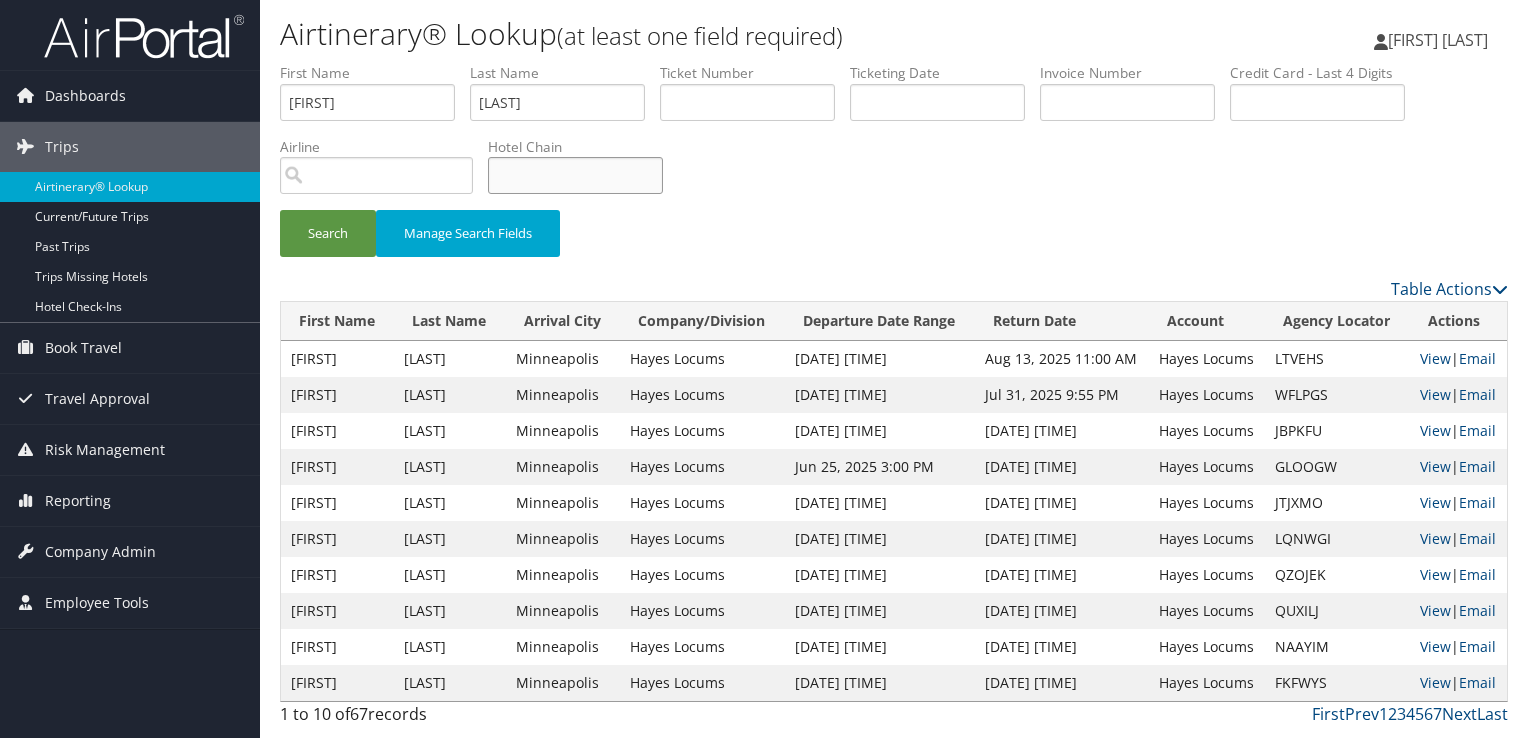 click at bounding box center [575, 175] 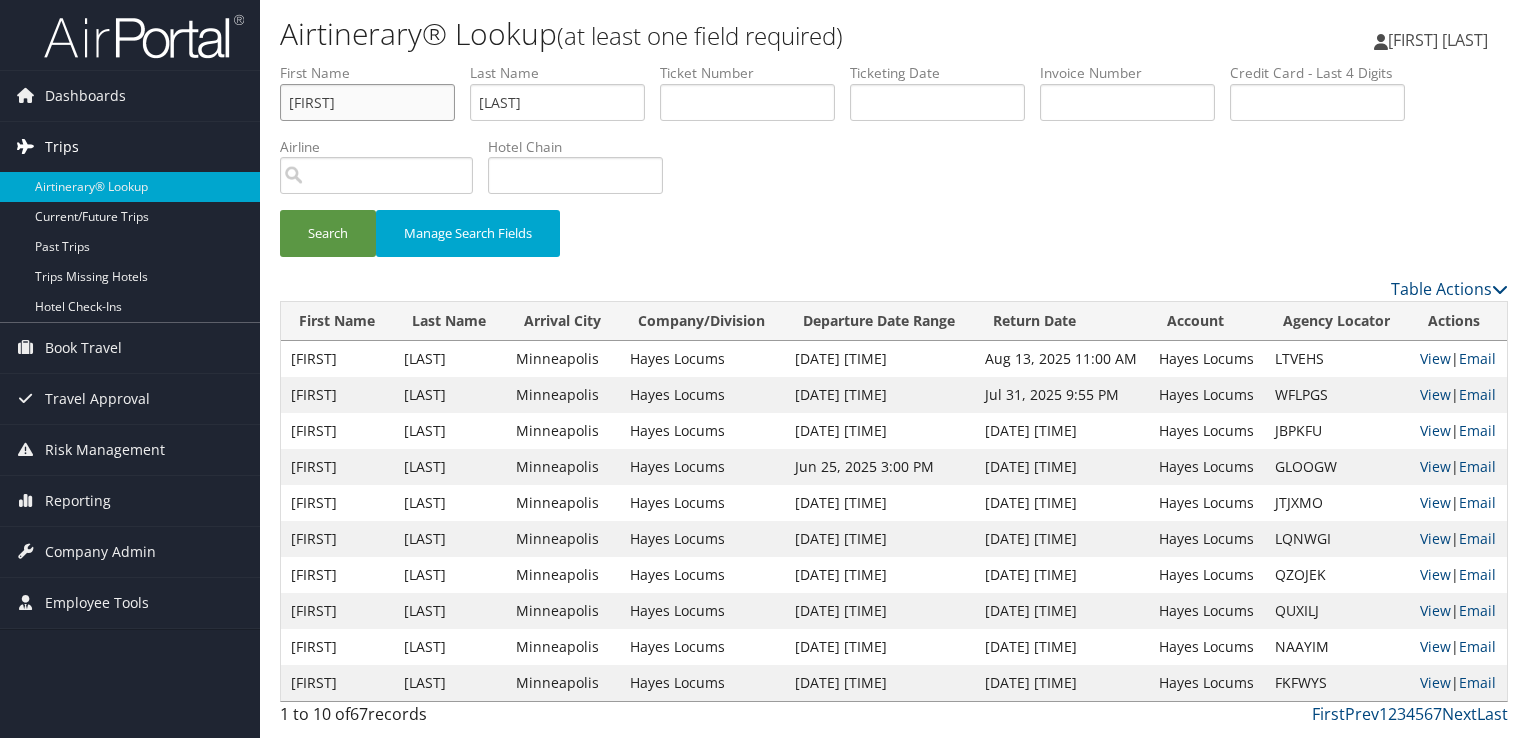 drag, startPoint x: 384, startPoint y: 103, endPoint x: 224, endPoint y: 127, distance: 161.79 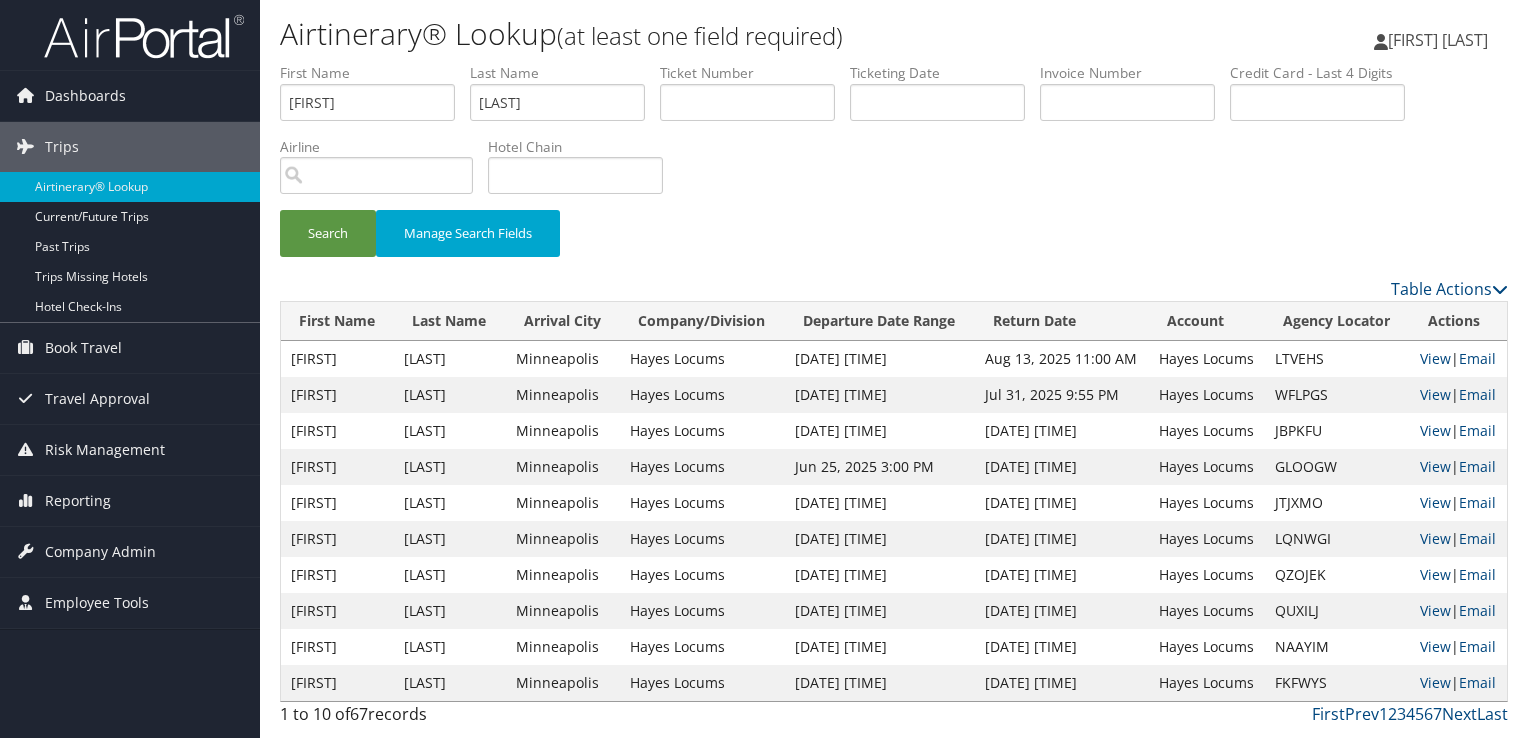click on "Search Manage Search Fields" at bounding box center (894, 170) 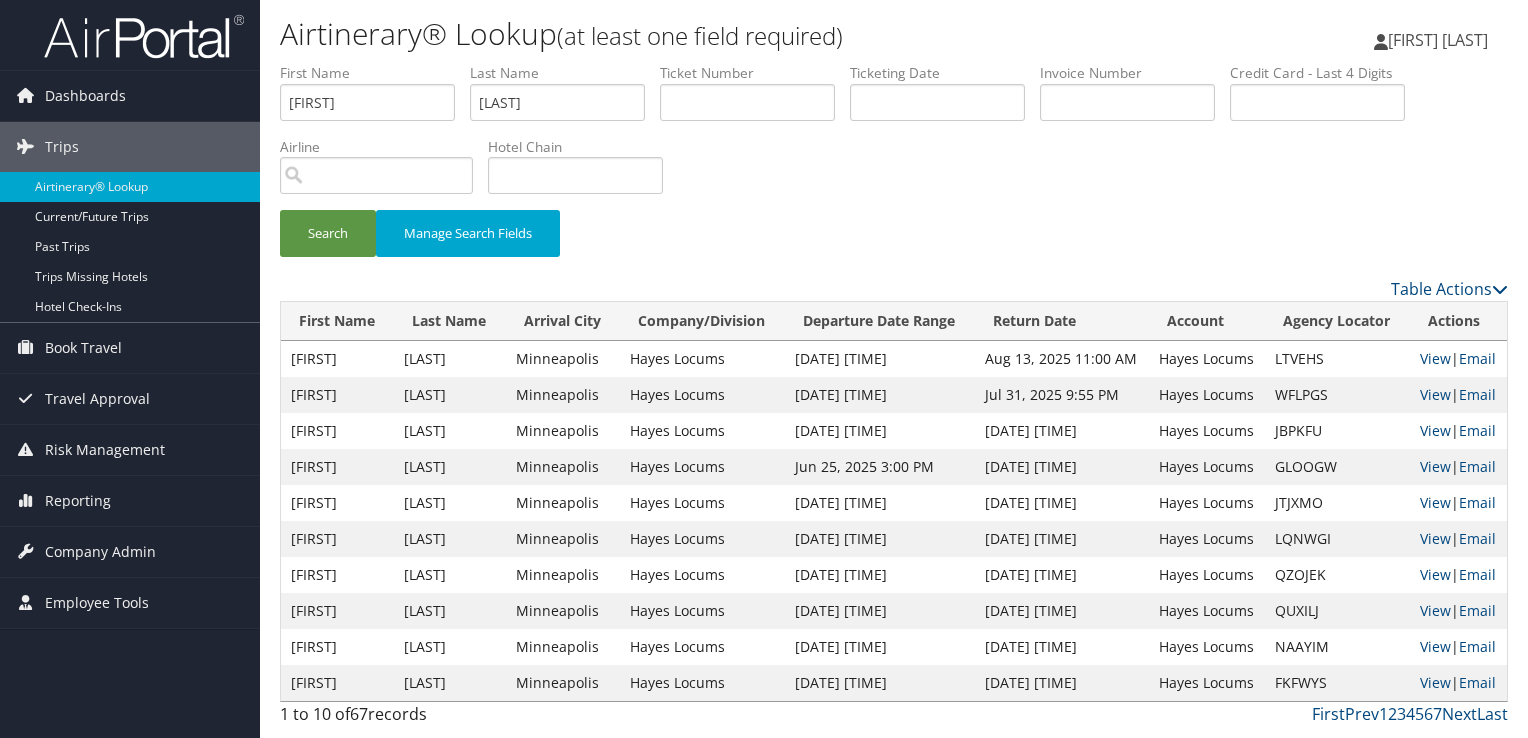 click on "View  |  Email" at bounding box center [1458, 359] 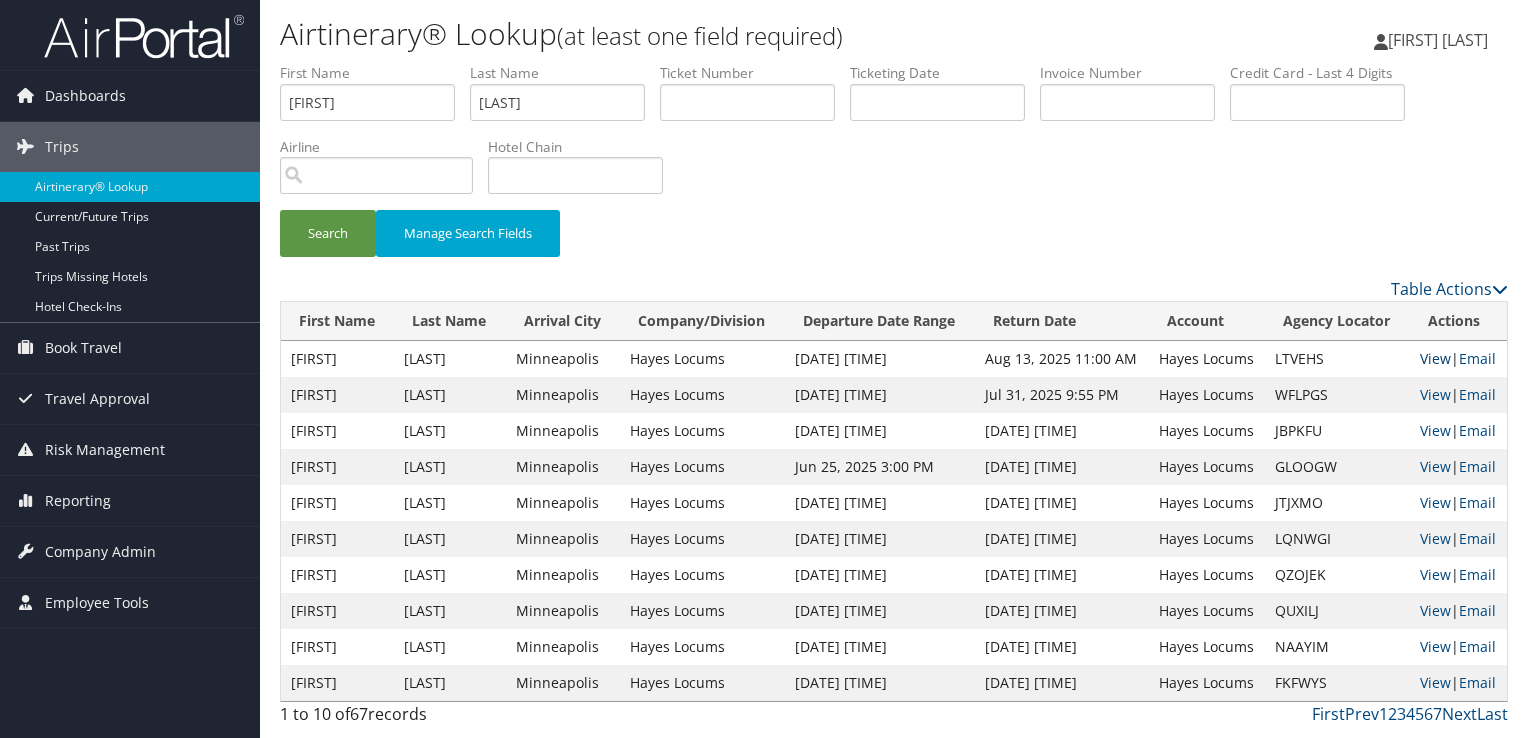 click on "View" at bounding box center (1435, 358) 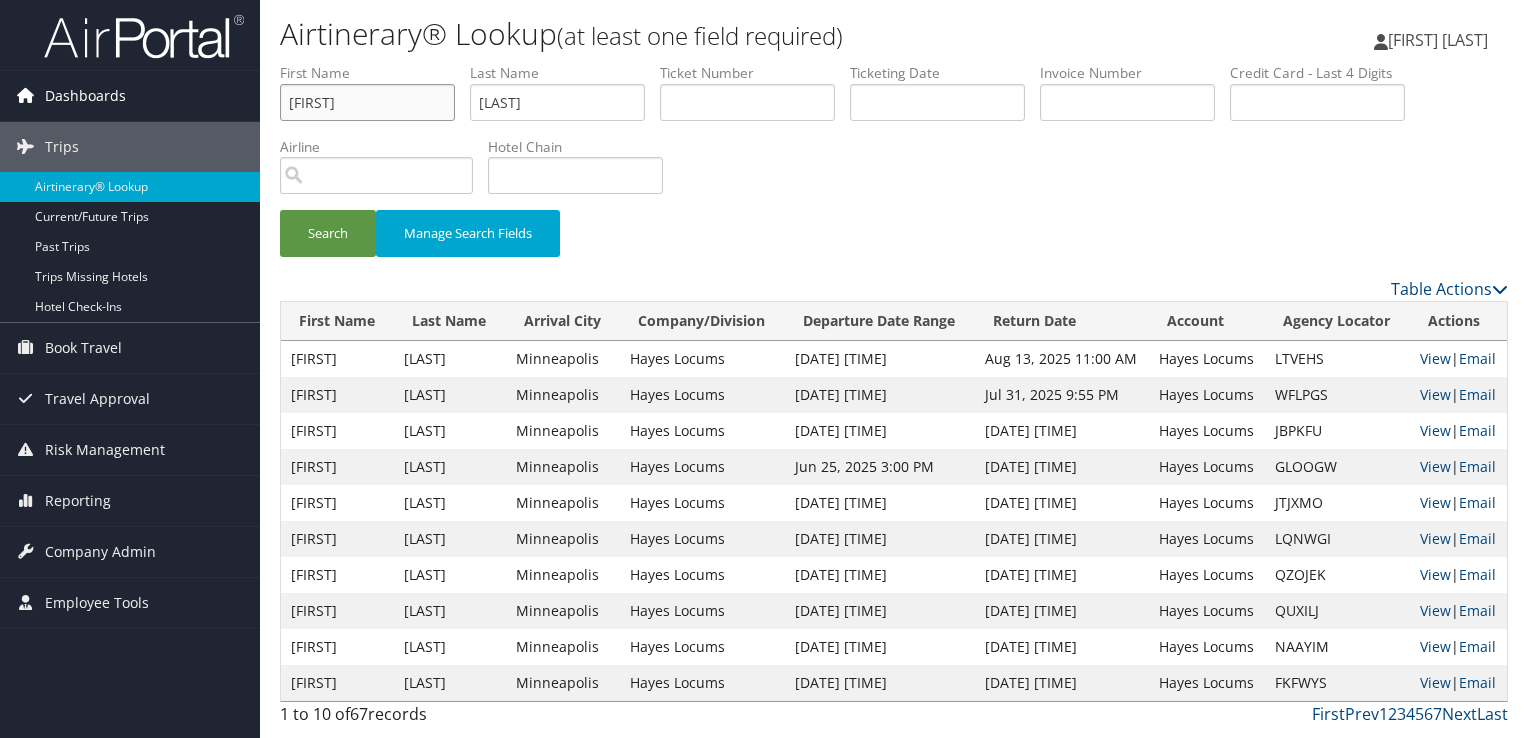 drag, startPoint x: 361, startPoint y: 100, endPoint x: 215, endPoint y: 118, distance: 147.10541 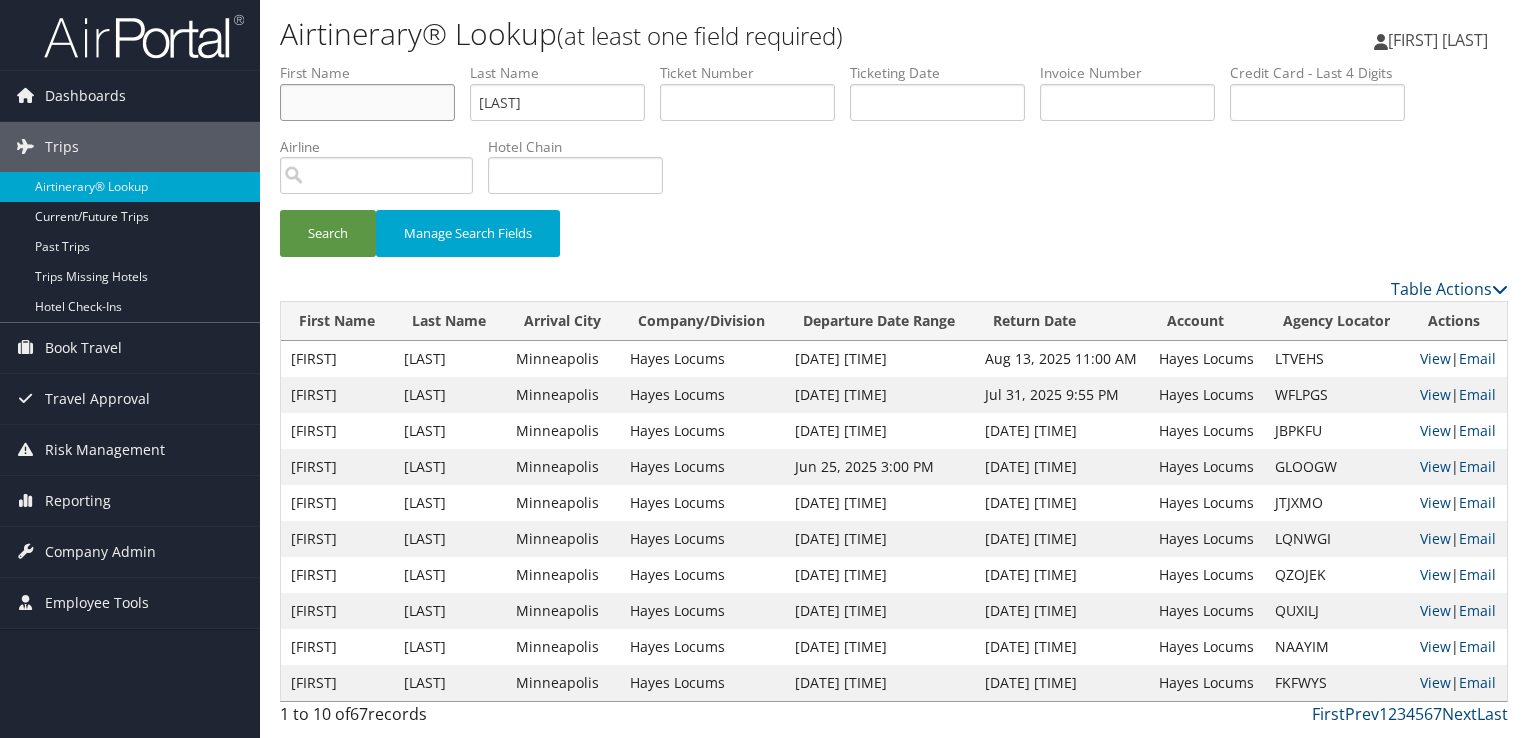 type 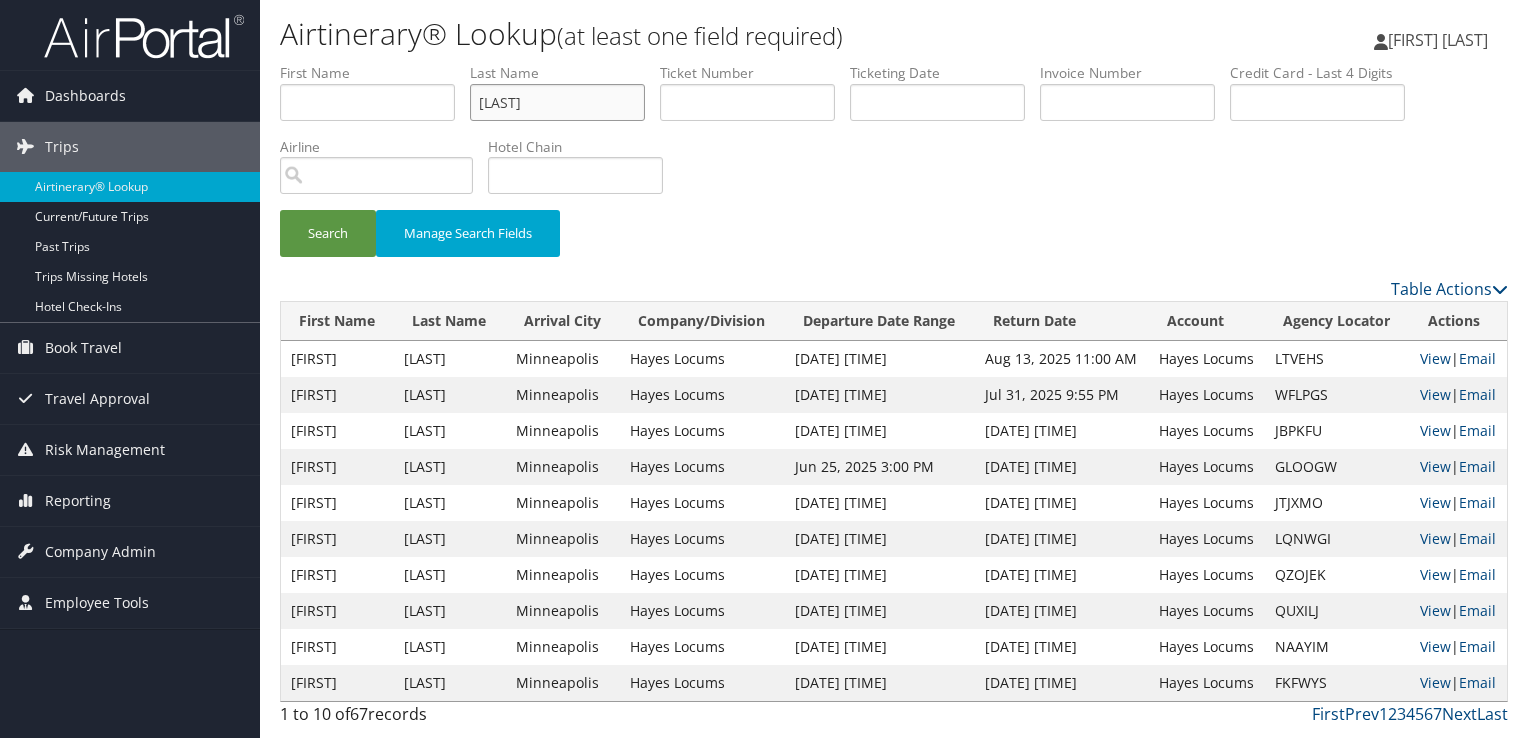 drag, startPoint x: 514, startPoint y: 98, endPoint x: 366, endPoint y: 102, distance: 148.05405 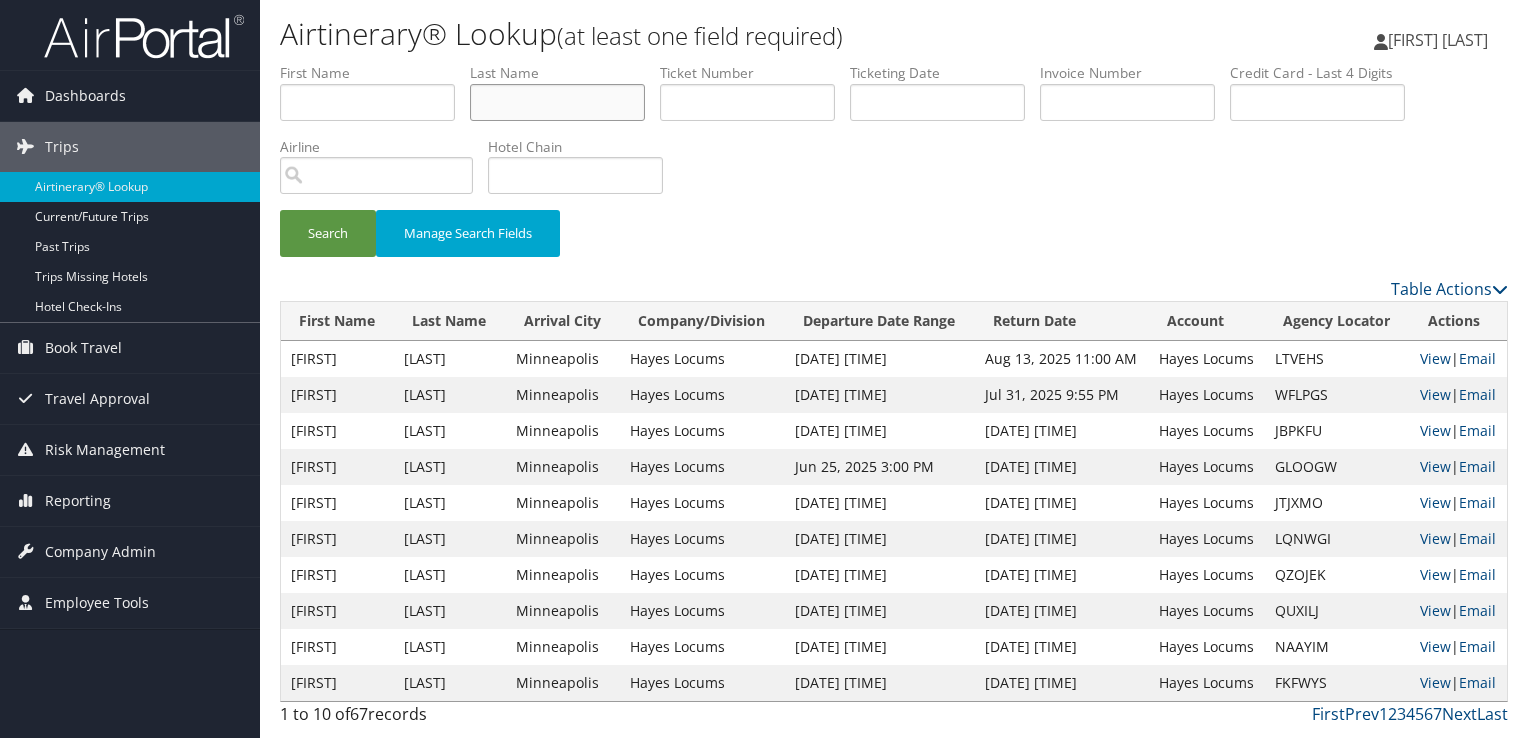 type 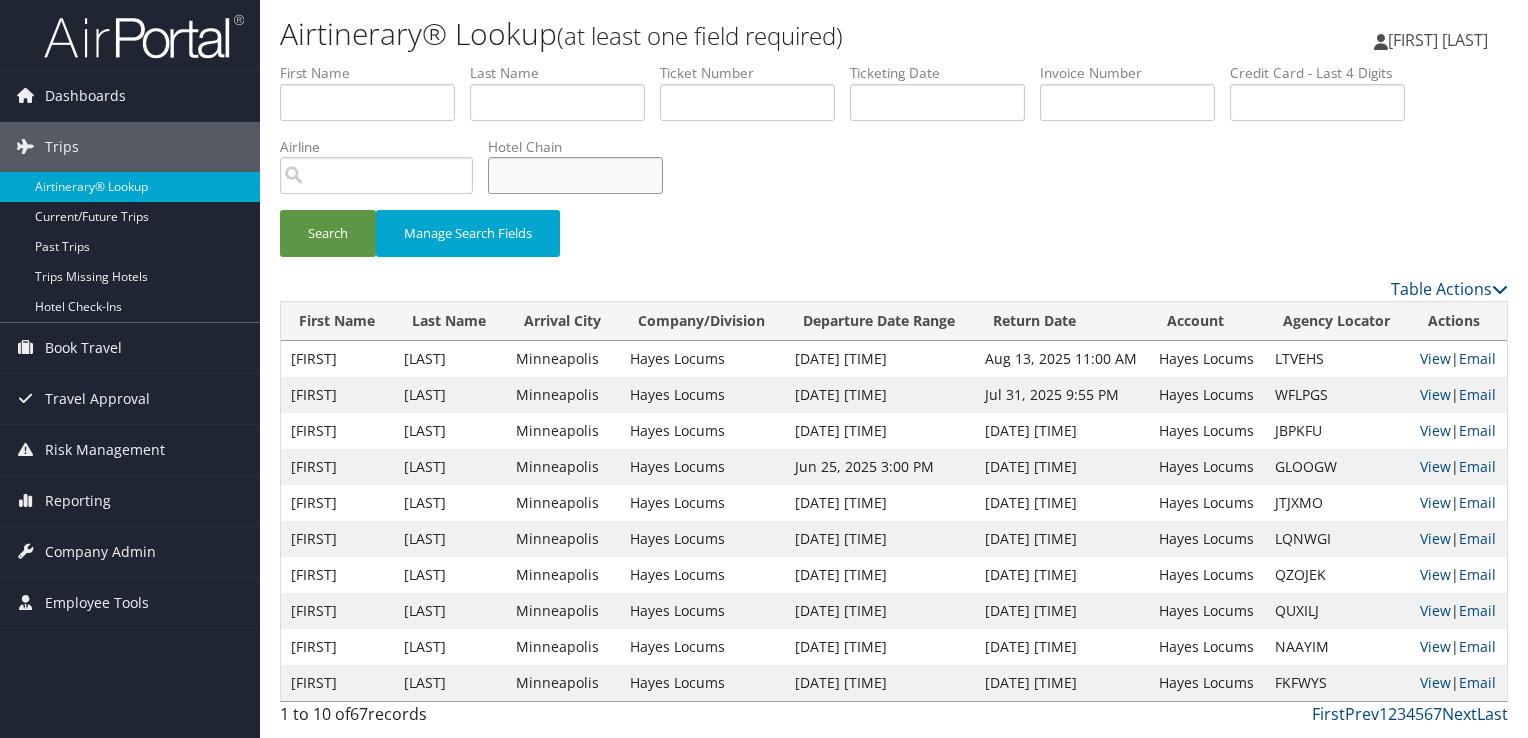 click at bounding box center (575, 175) 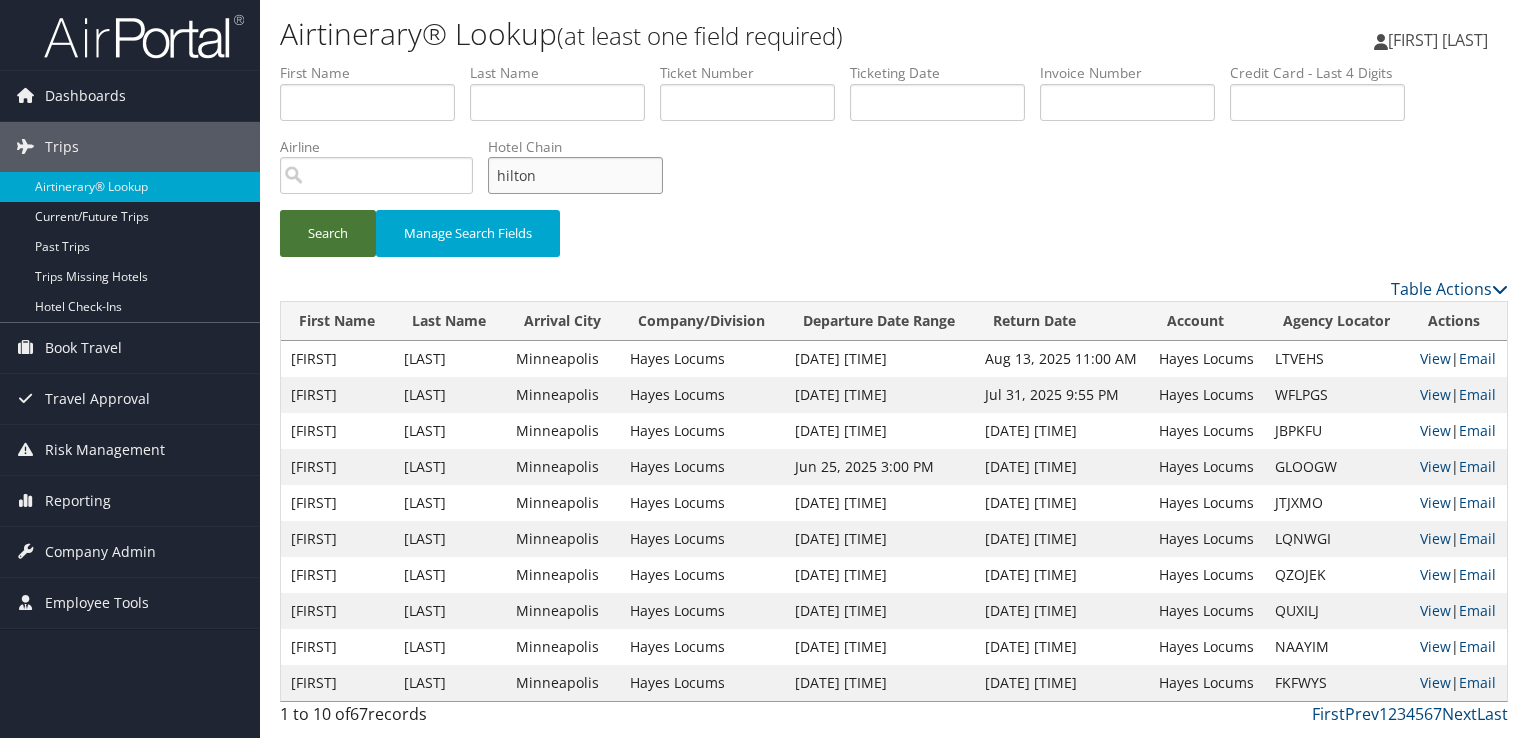 type on "hilton" 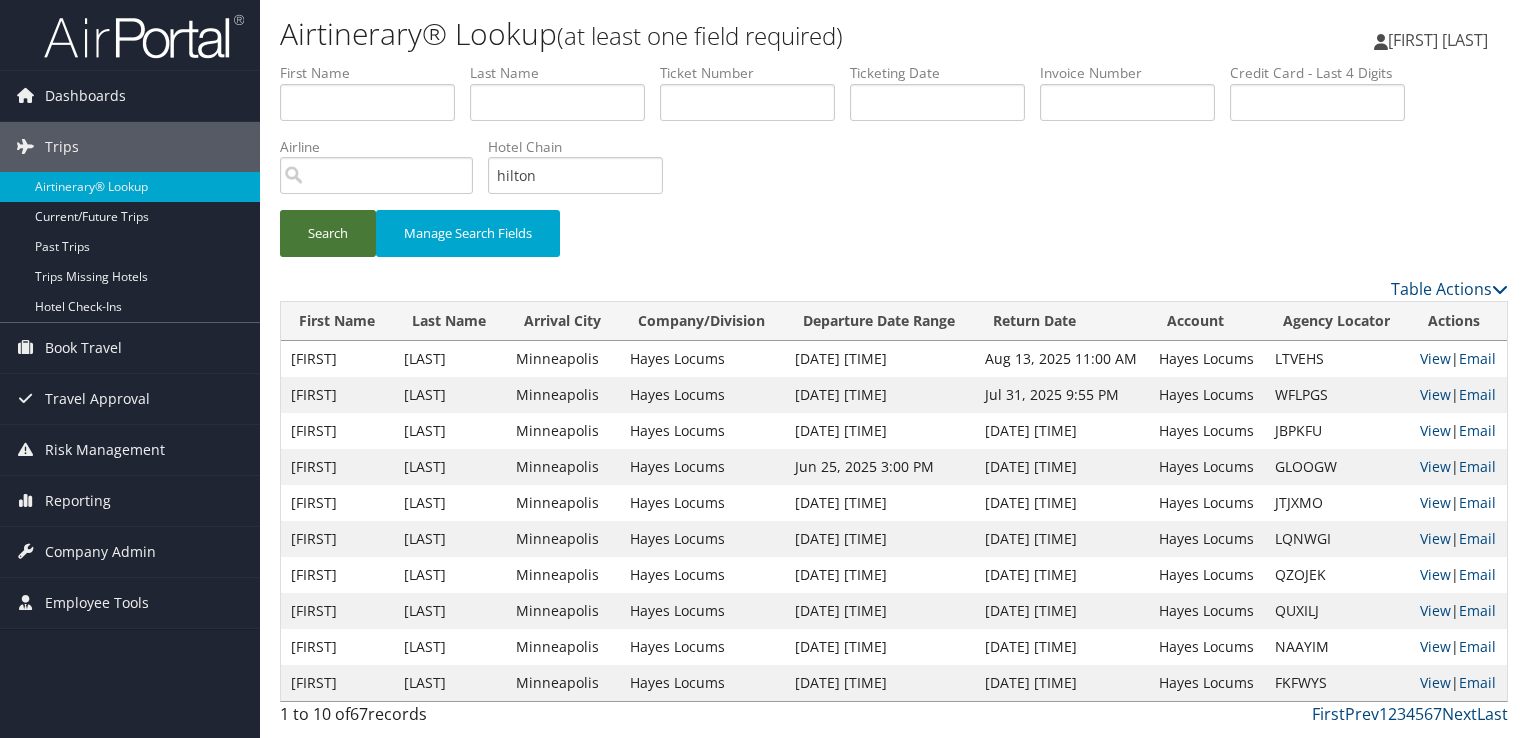 click on "Search" at bounding box center [328, 233] 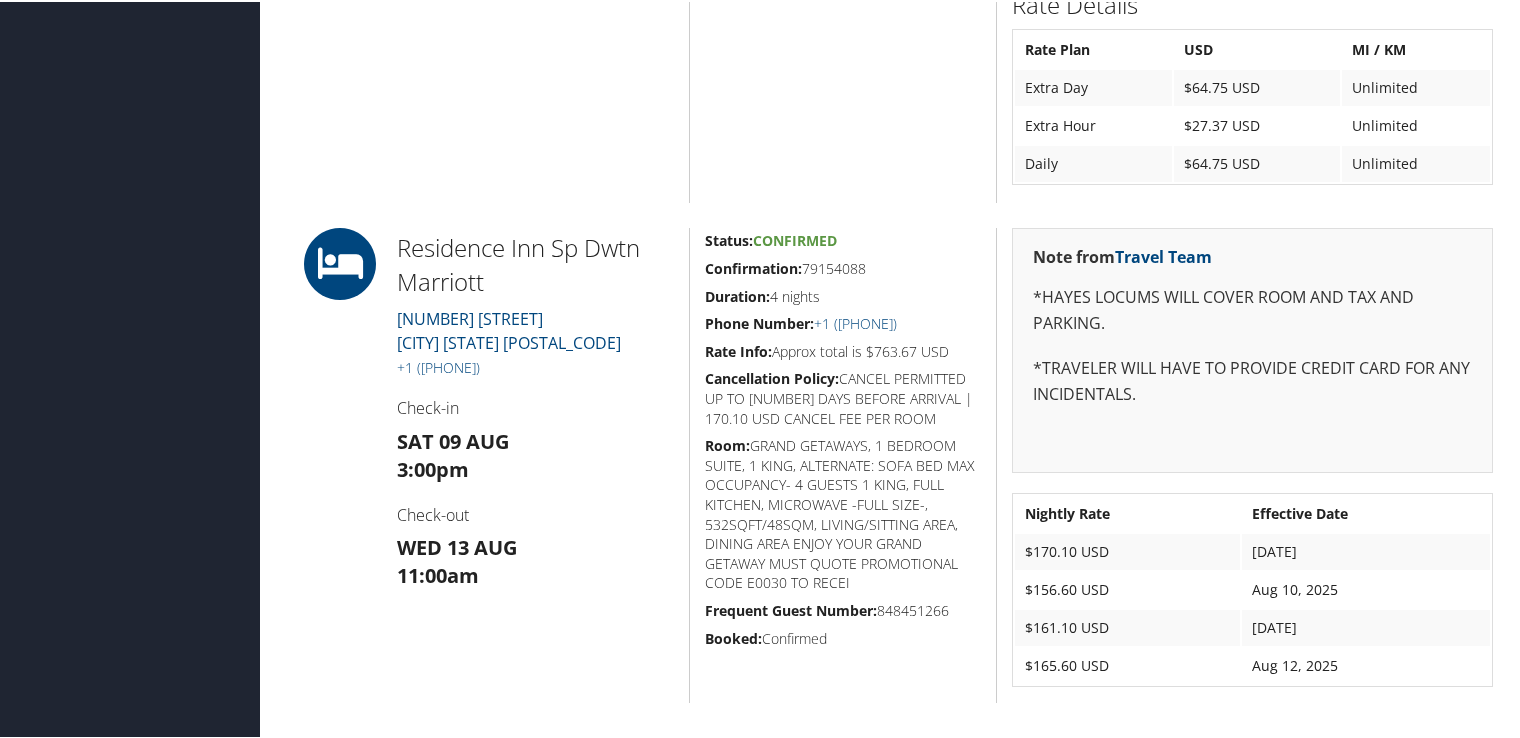 scroll, scrollTop: 1200, scrollLeft: 0, axis: vertical 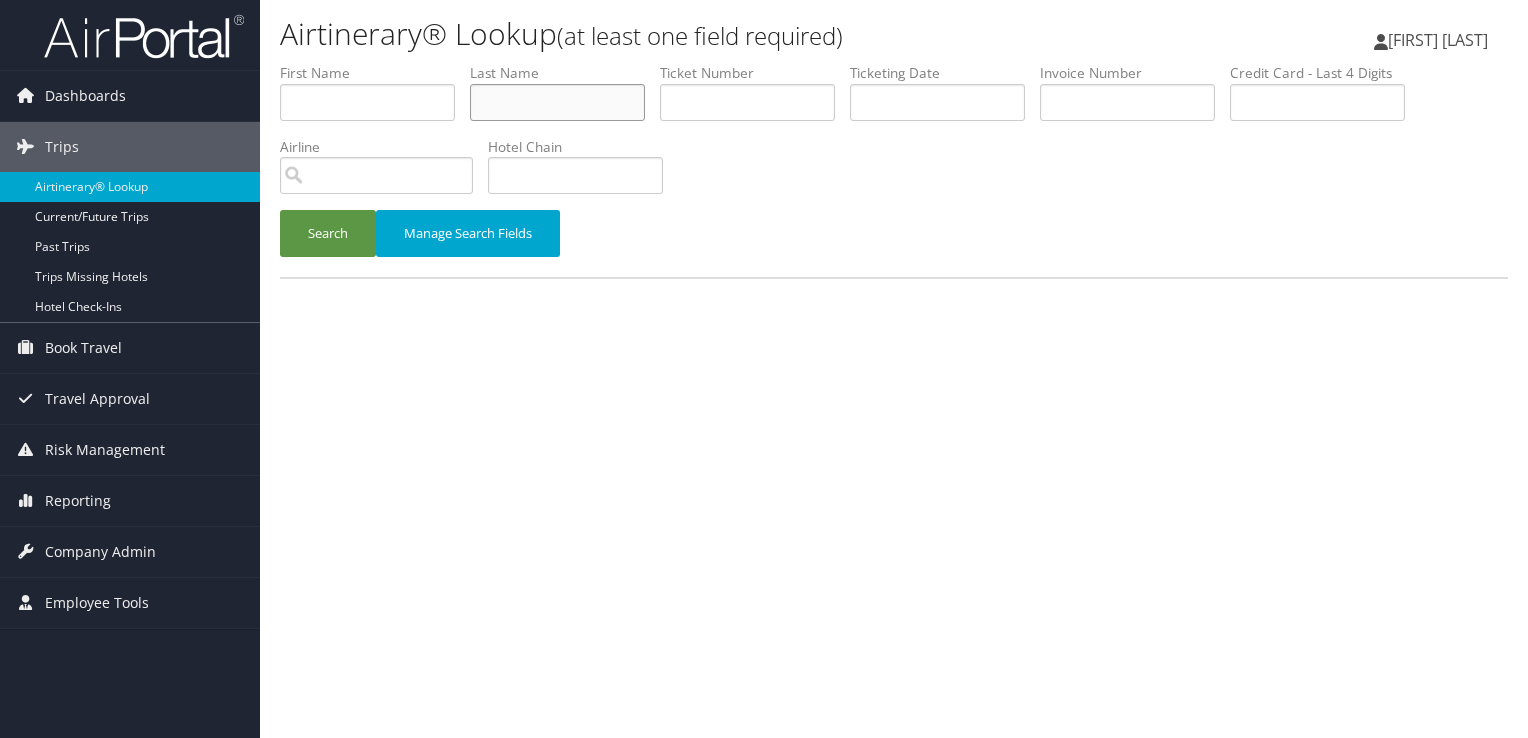 click at bounding box center (557, 102) 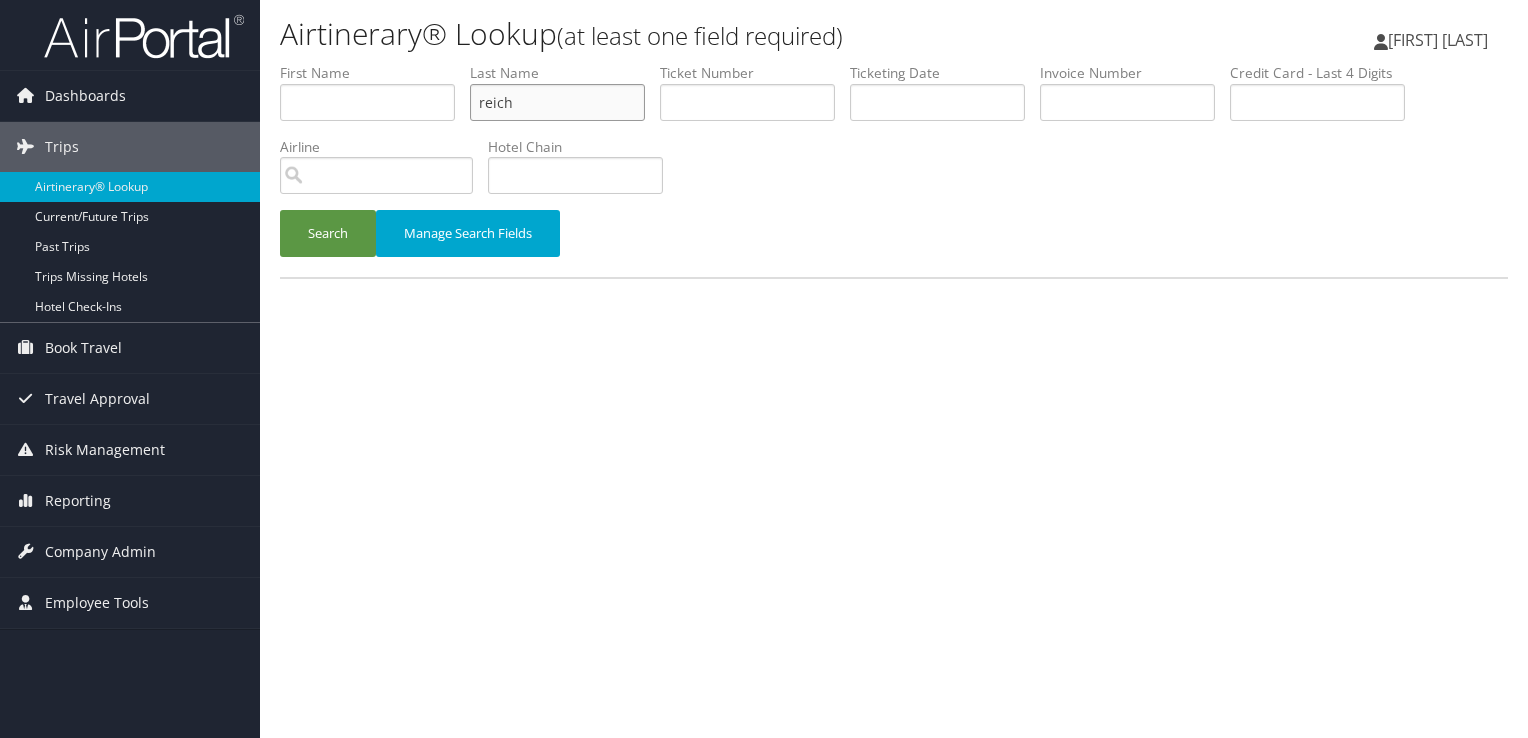 type on "reich" 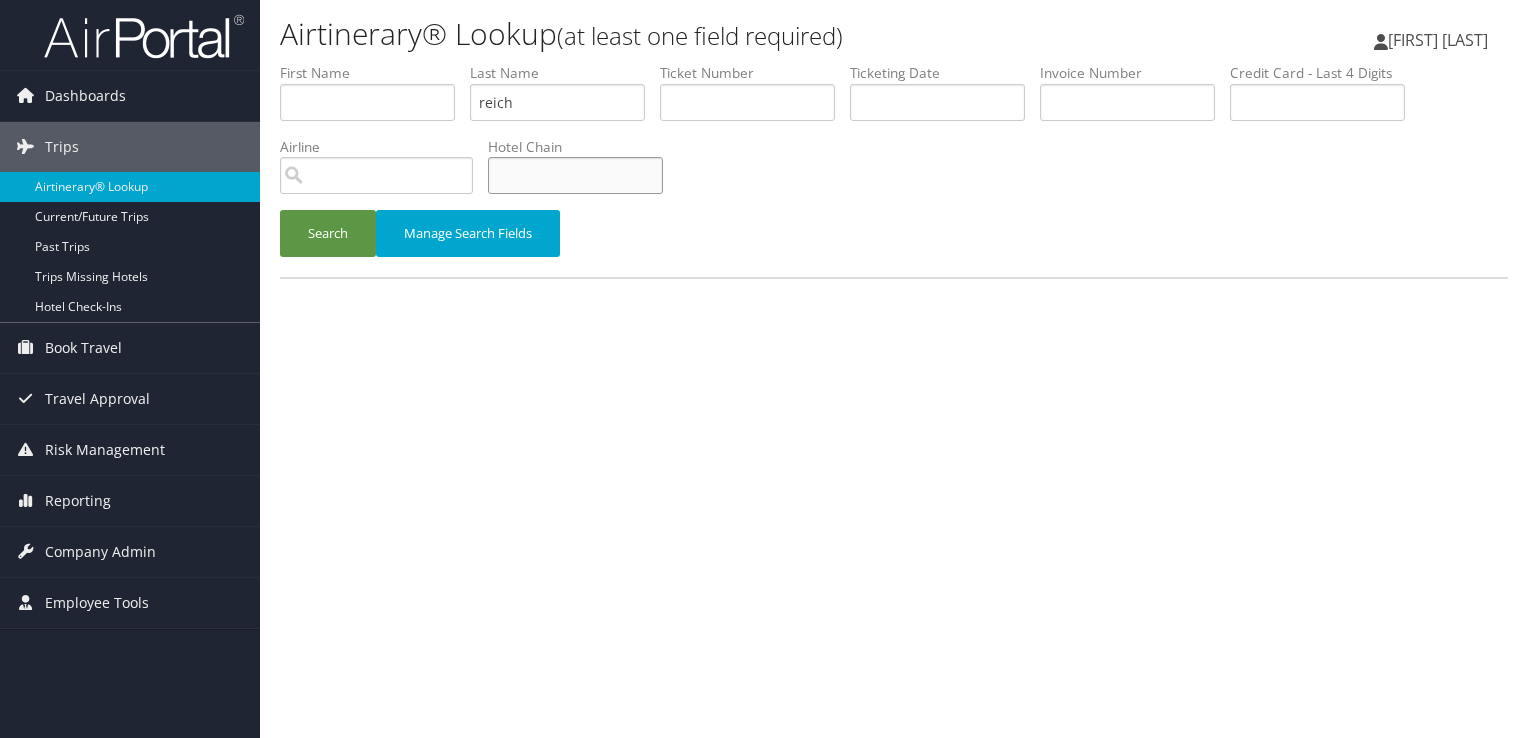 click at bounding box center (575, 175) 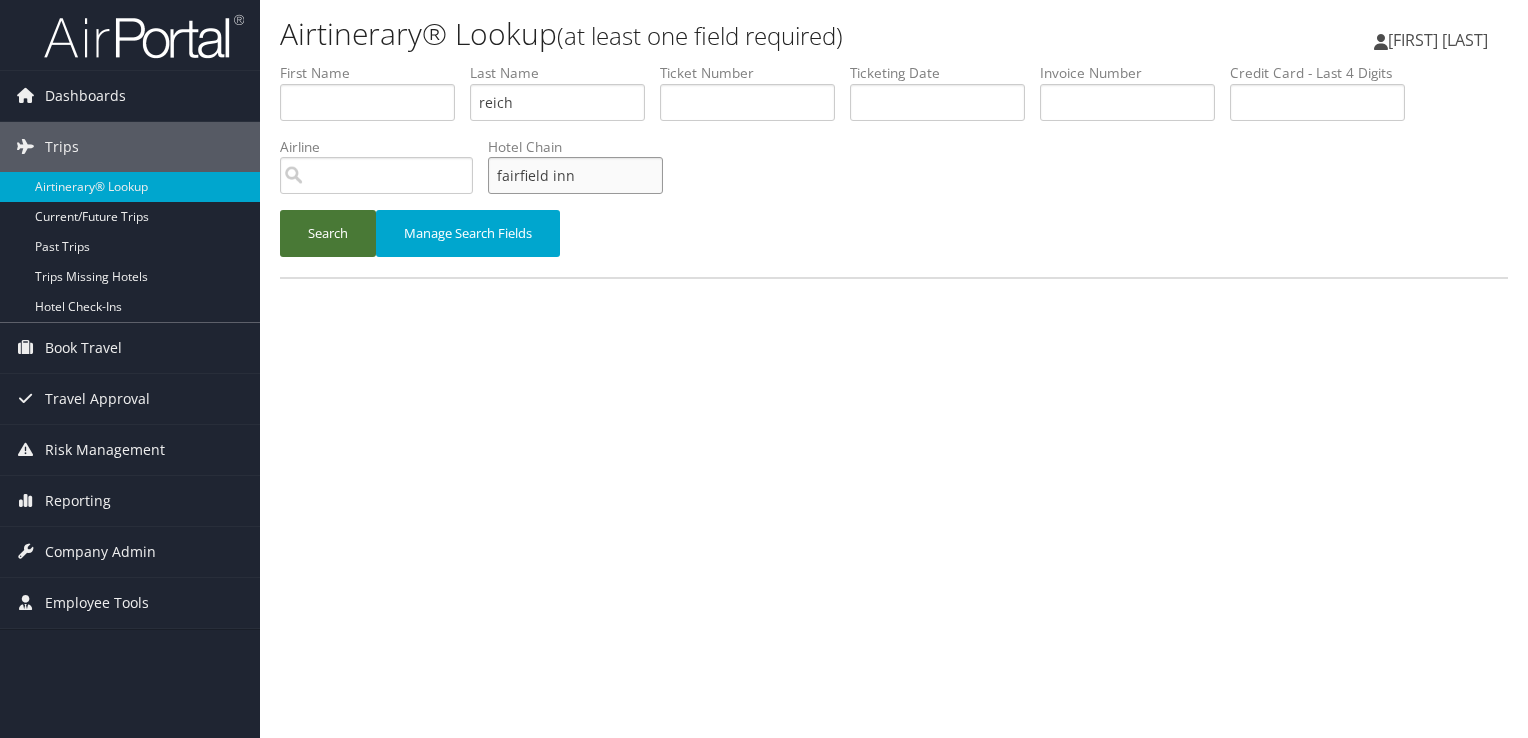 type on "fairfield inn" 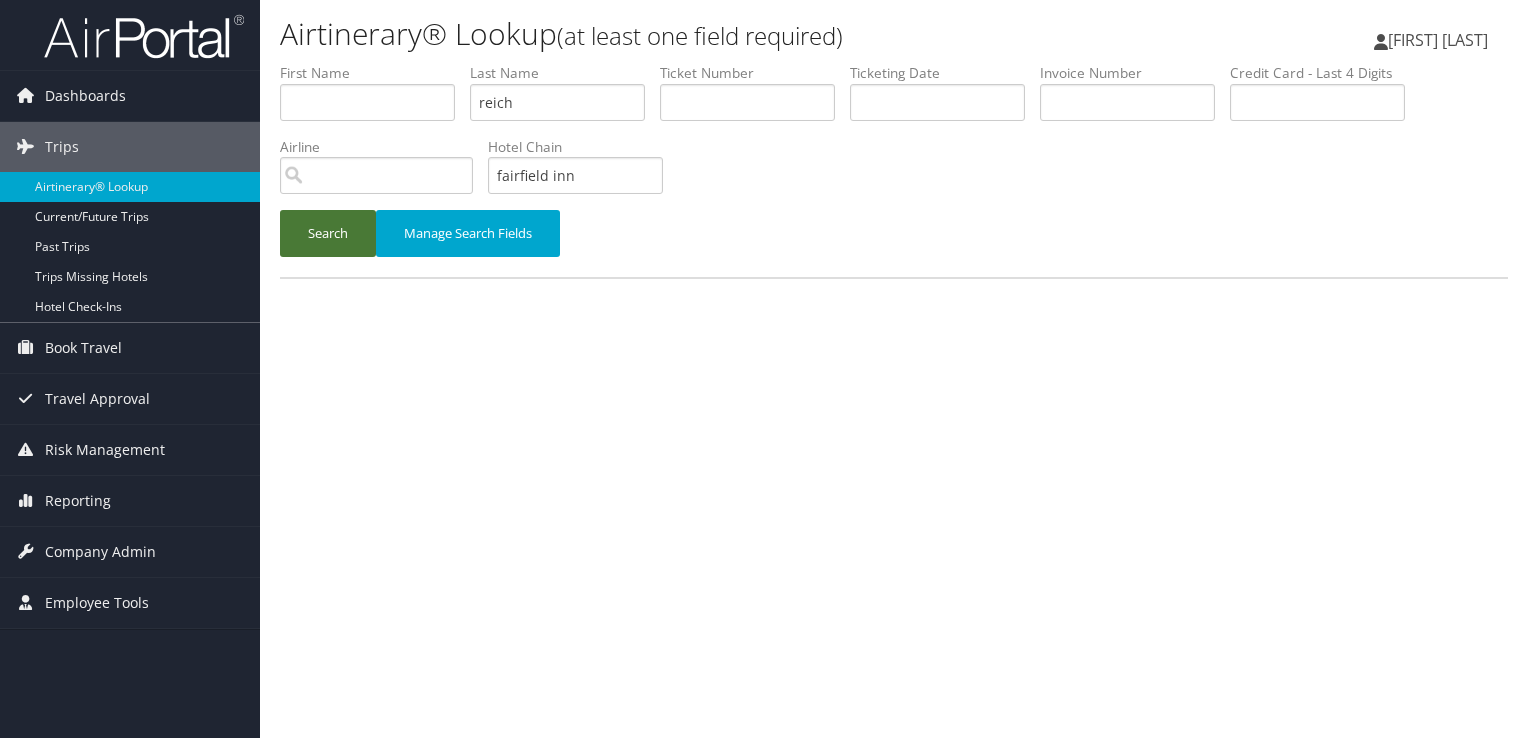 click on "Search" at bounding box center [328, 233] 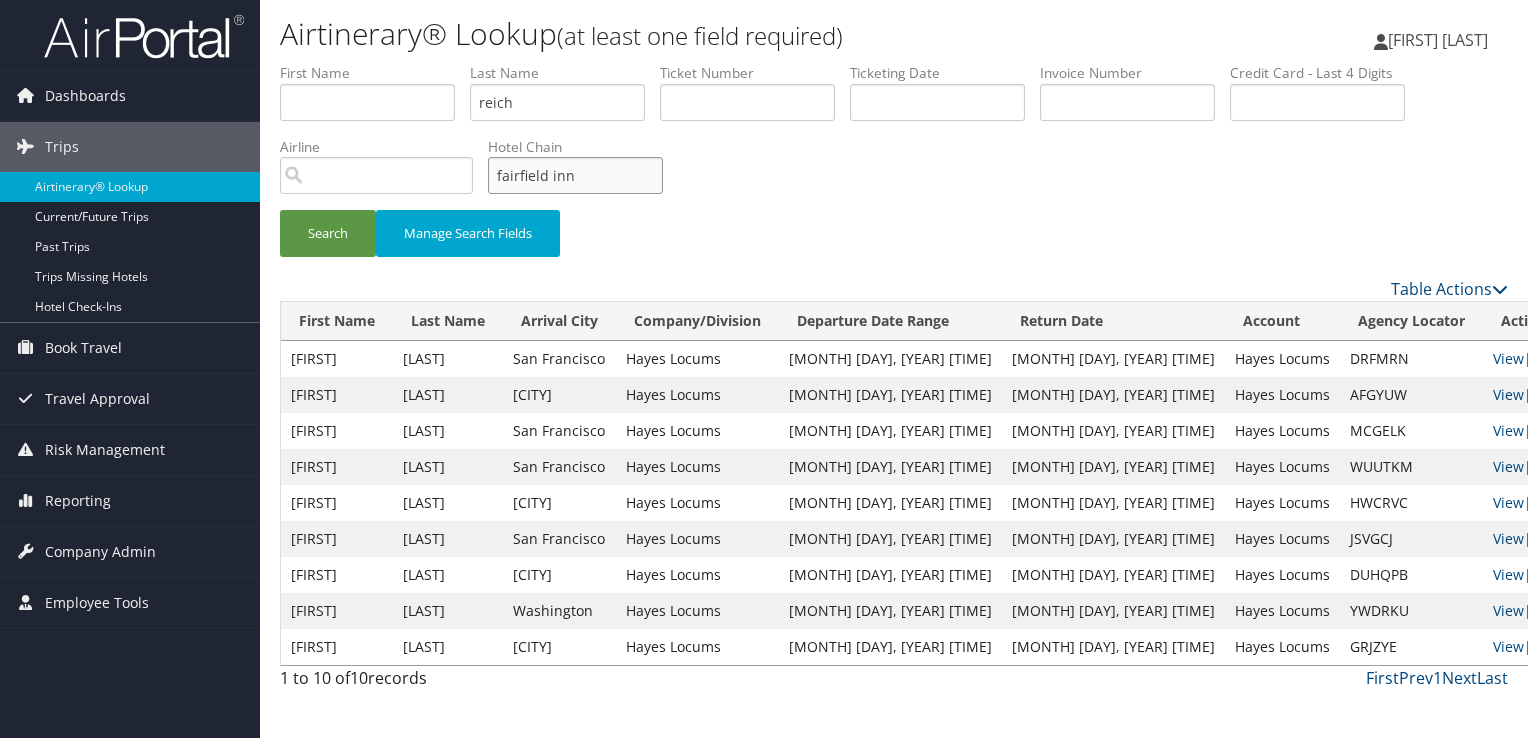 drag, startPoint x: 563, startPoint y: 166, endPoint x: 424, endPoint y: 183, distance: 140.0357 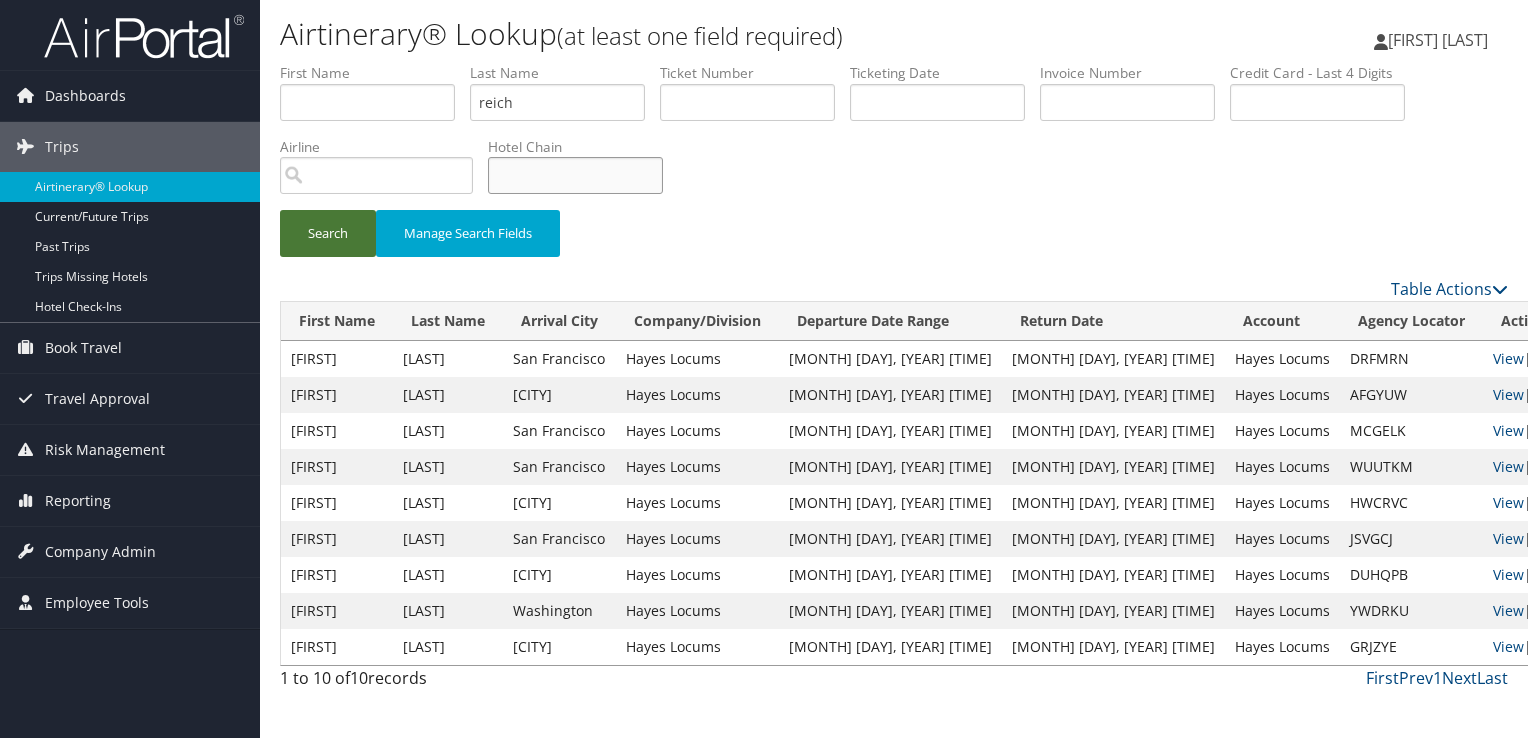 type 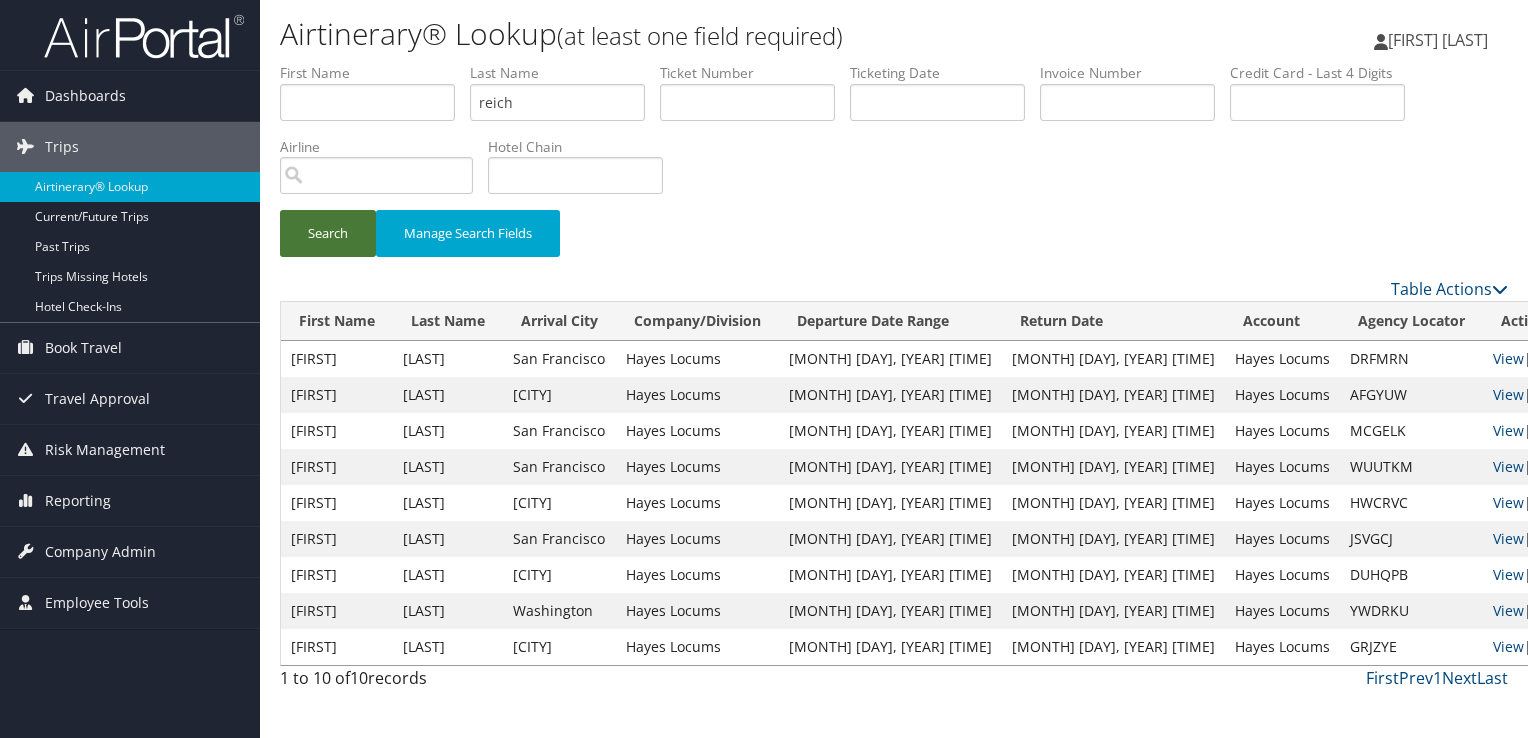 click on "Search" at bounding box center (328, 233) 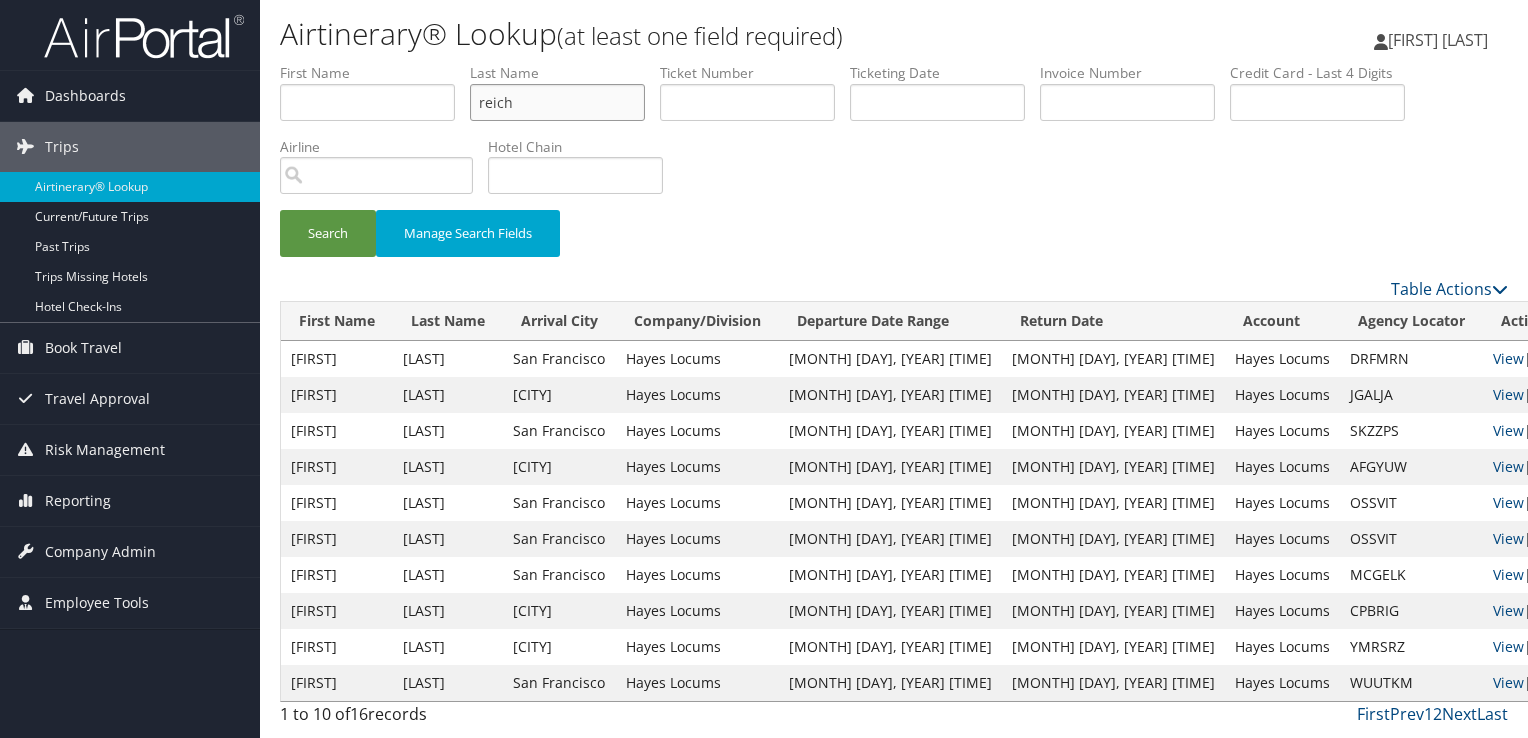 drag, startPoint x: 608, startPoint y: 110, endPoint x: 538, endPoint y: 112, distance: 70.028564 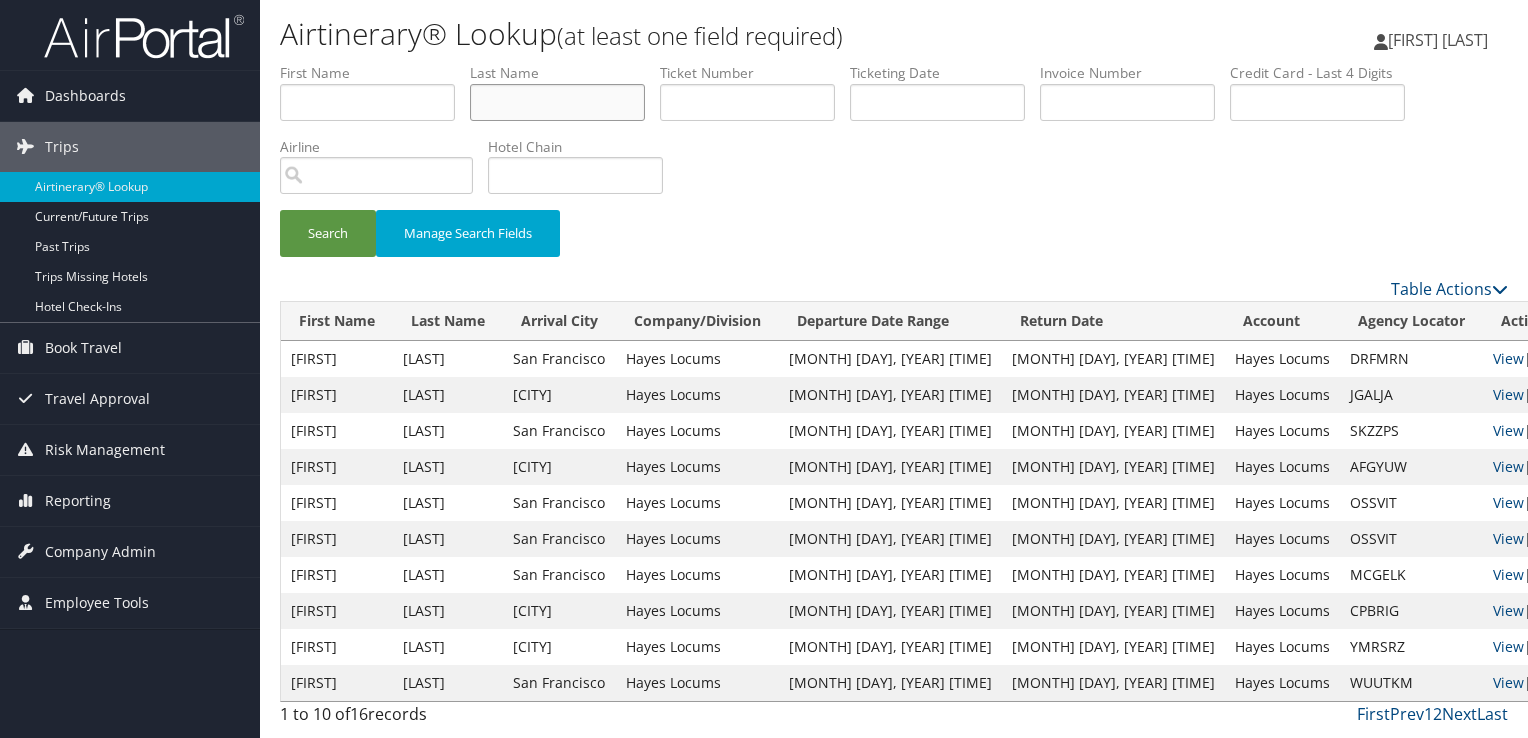 type 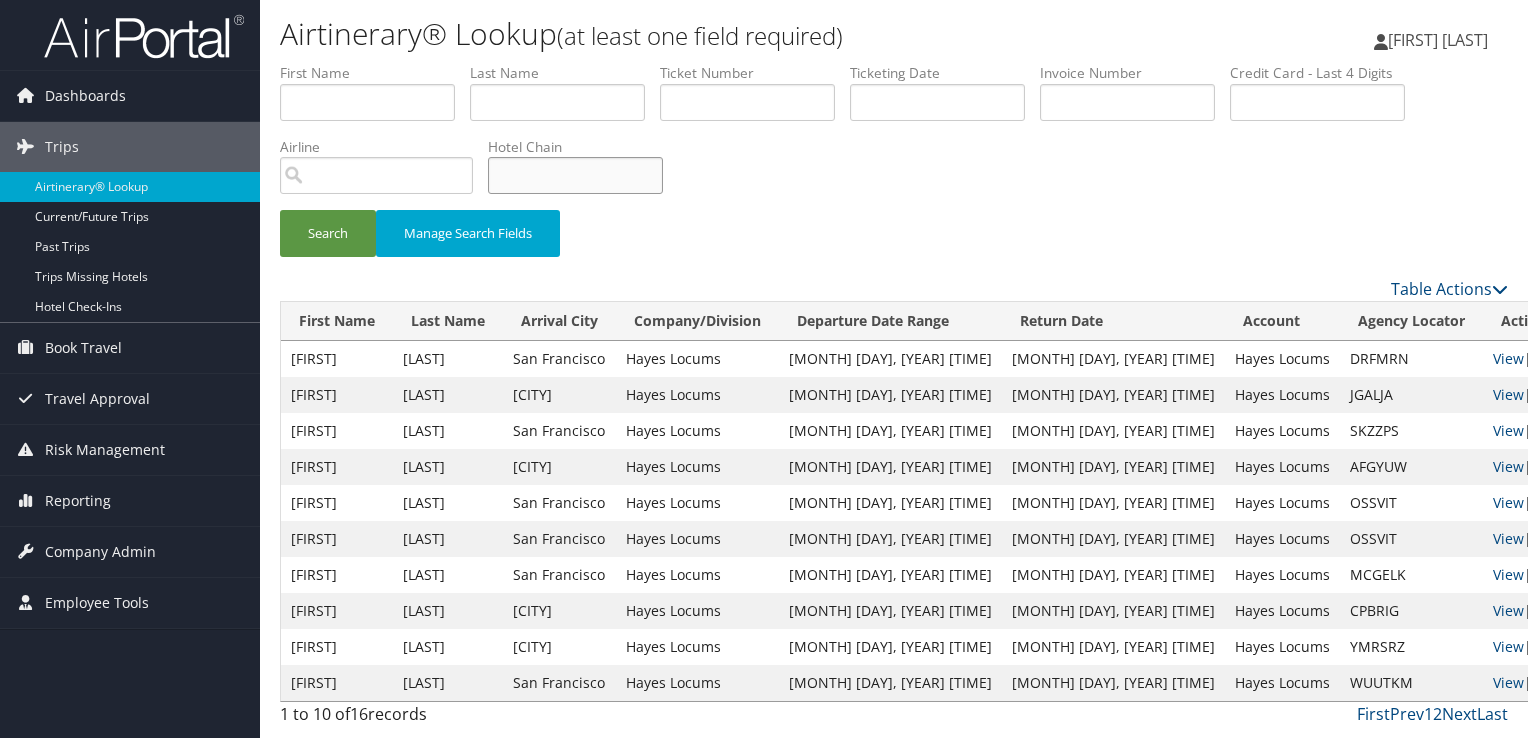 click at bounding box center [575, 175] 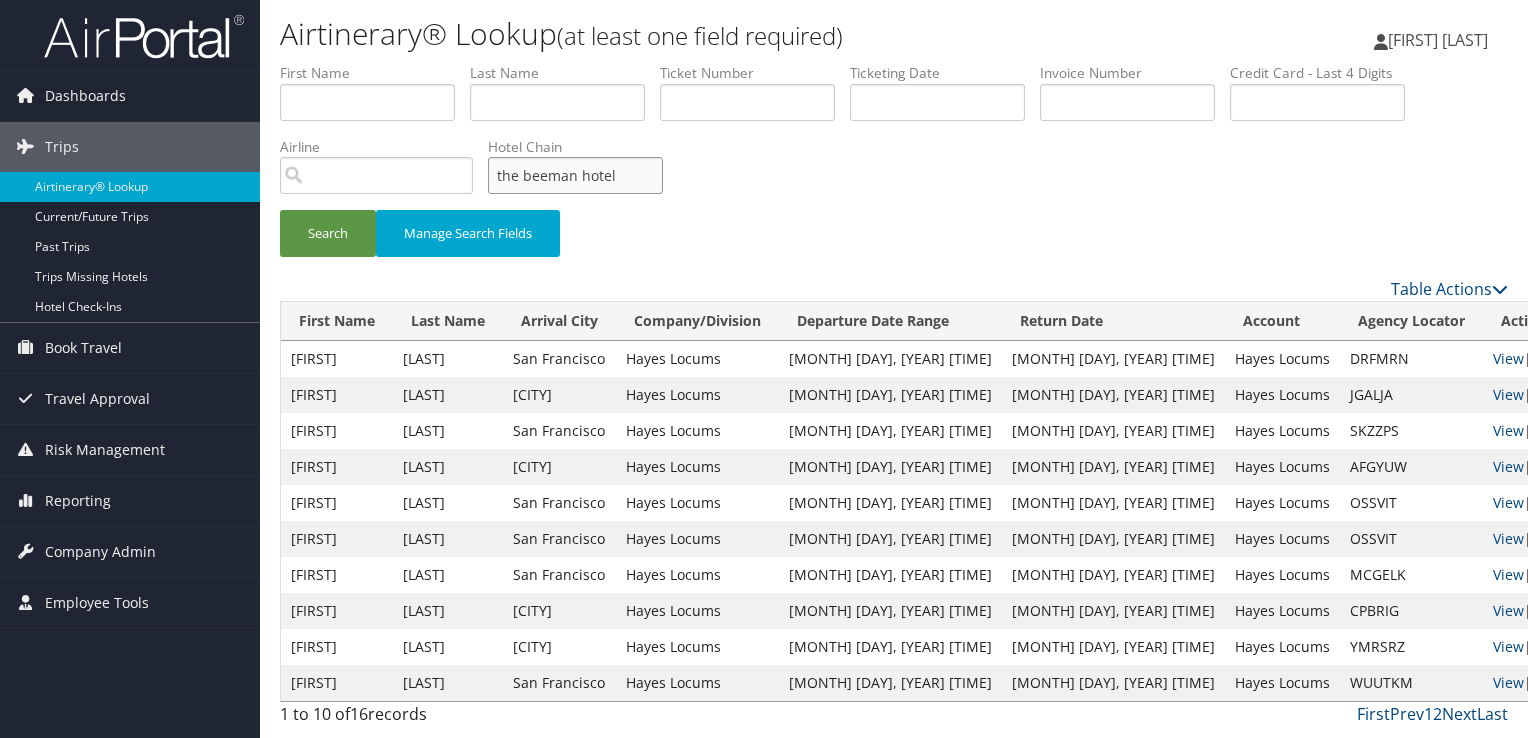 type on "the beeman hotel" 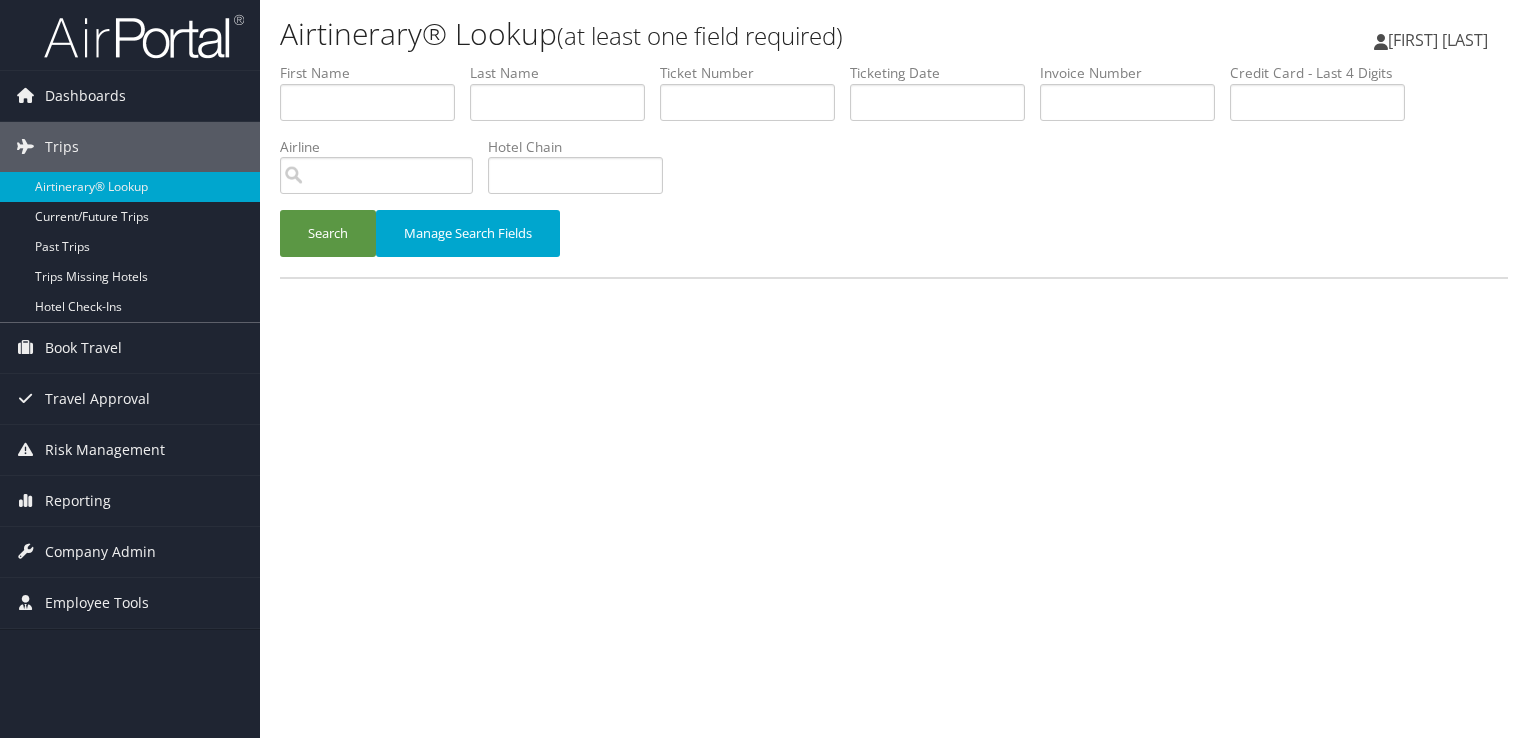 scroll, scrollTop: 0, scrollLeft: 0, axis: both 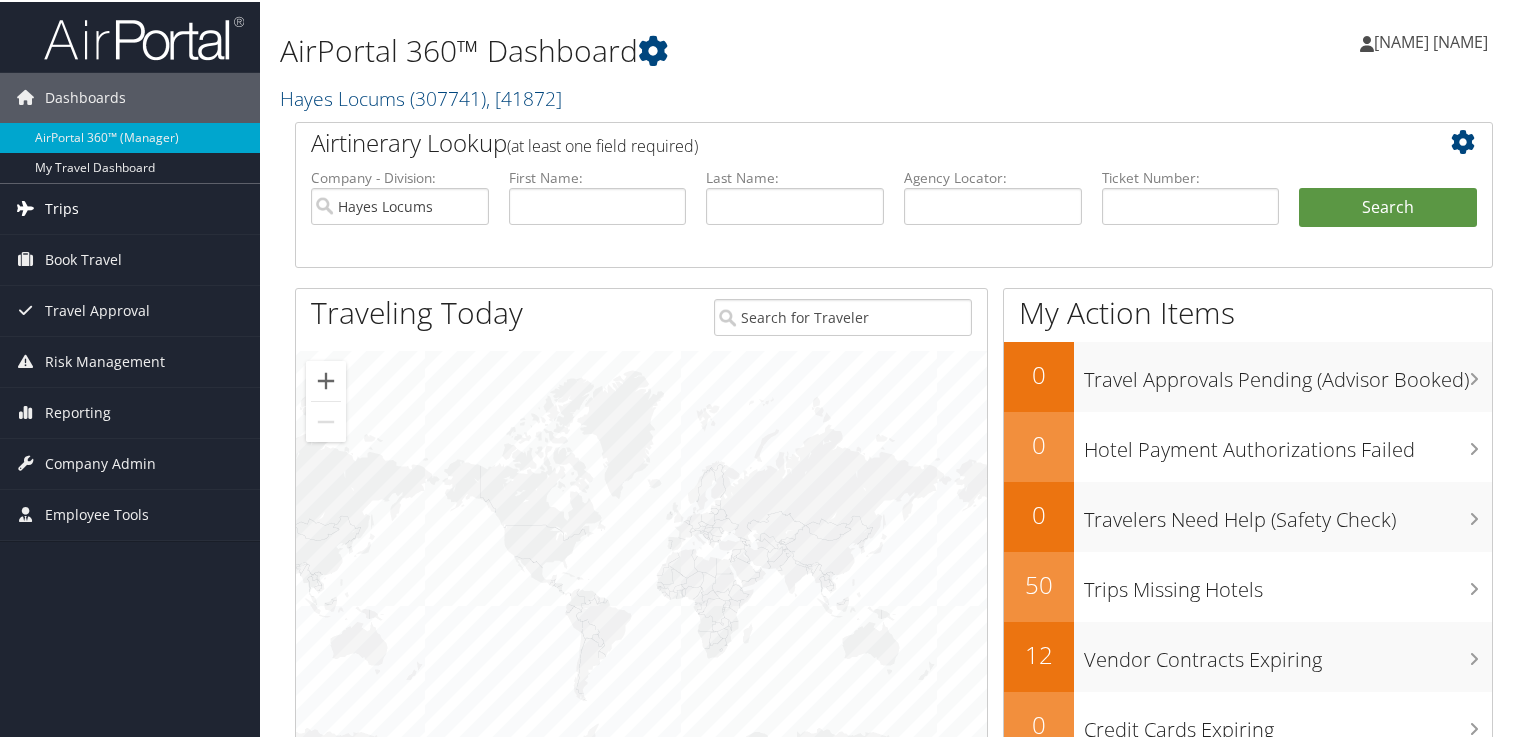 click on "Trips" at bounding box center [130, 207] 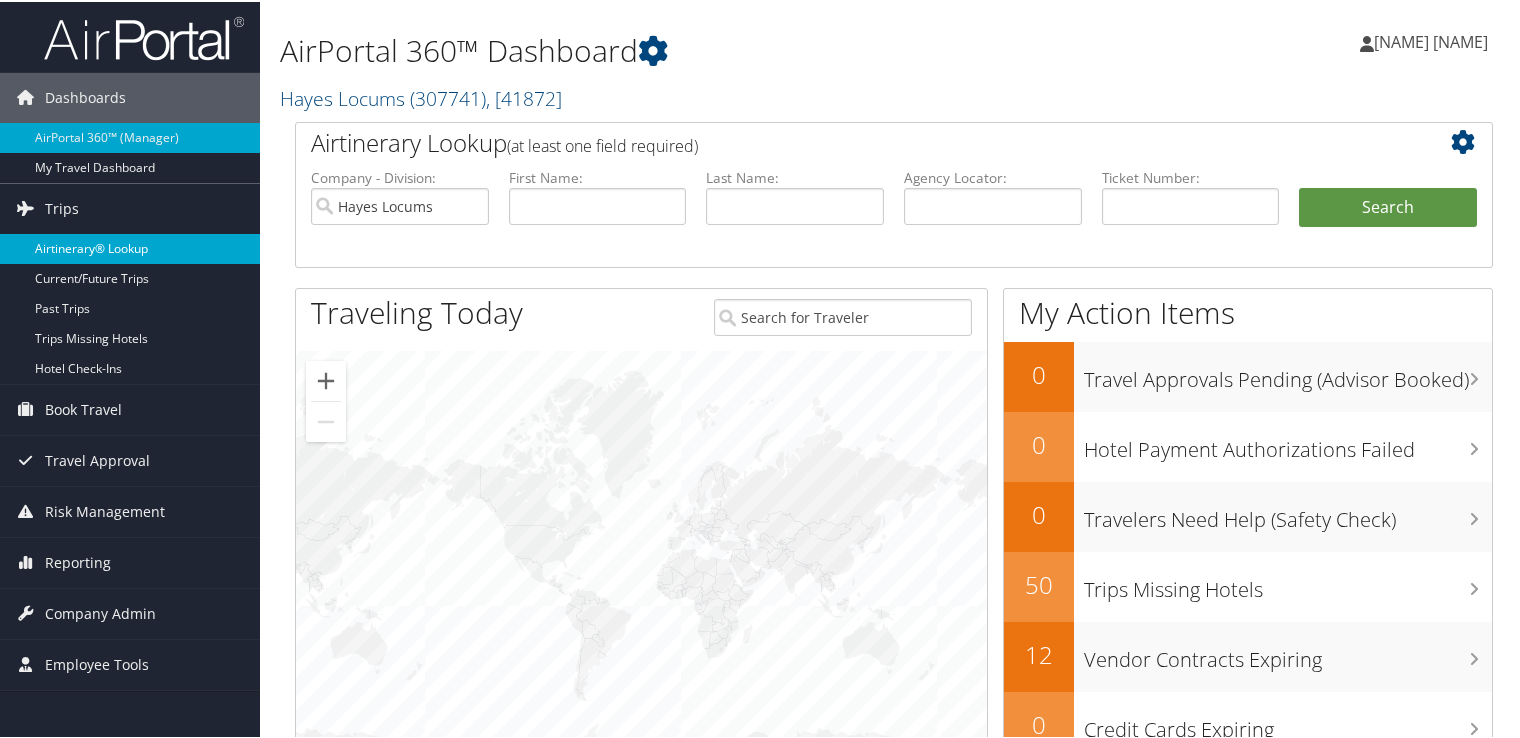 click on "Airtinerary® Lookup" at bounding box center [130, 247] 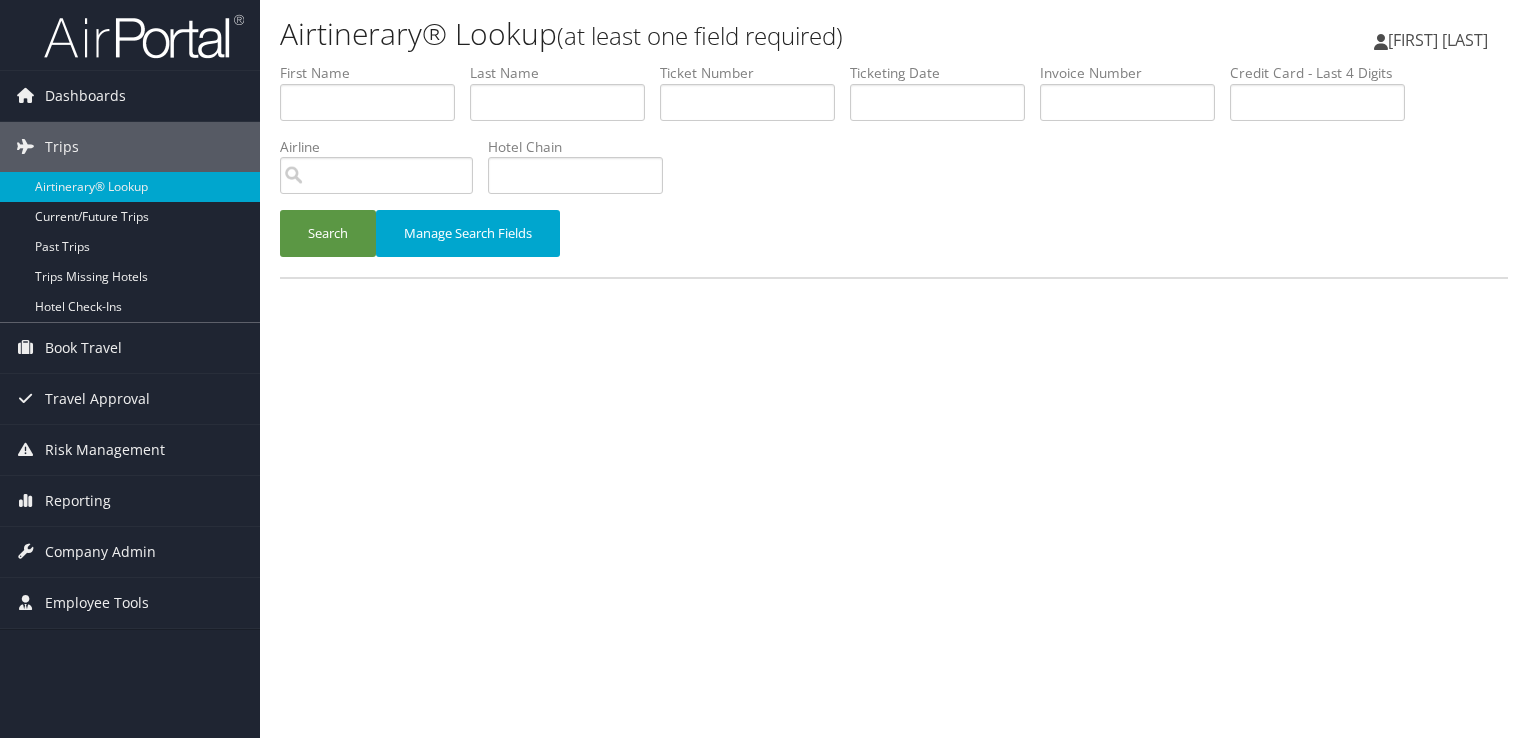 scroll, scrollTop: 0, scrollLeft: 0, axis: both 